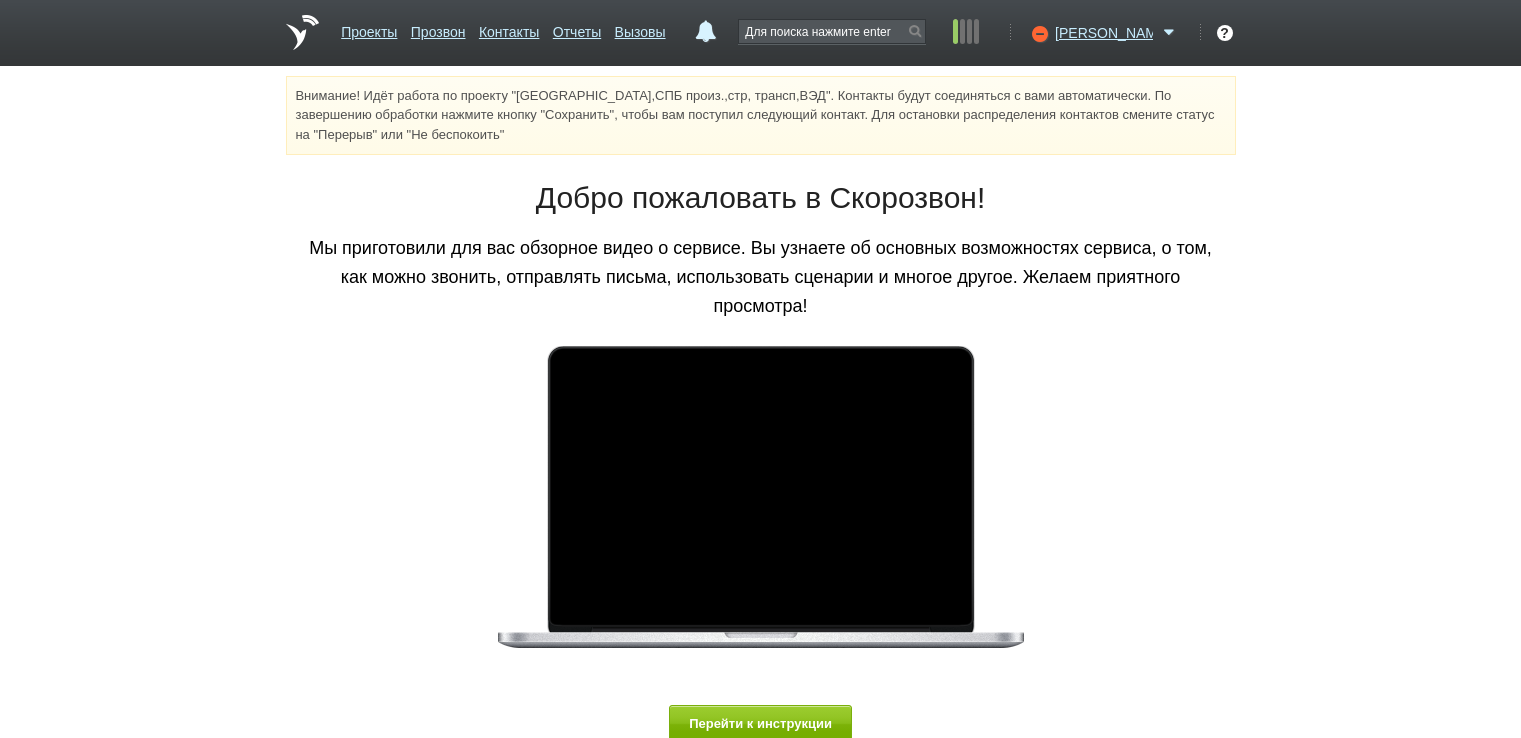 scroll, scrollTop: 0, scrollLeft: 0, axis: both 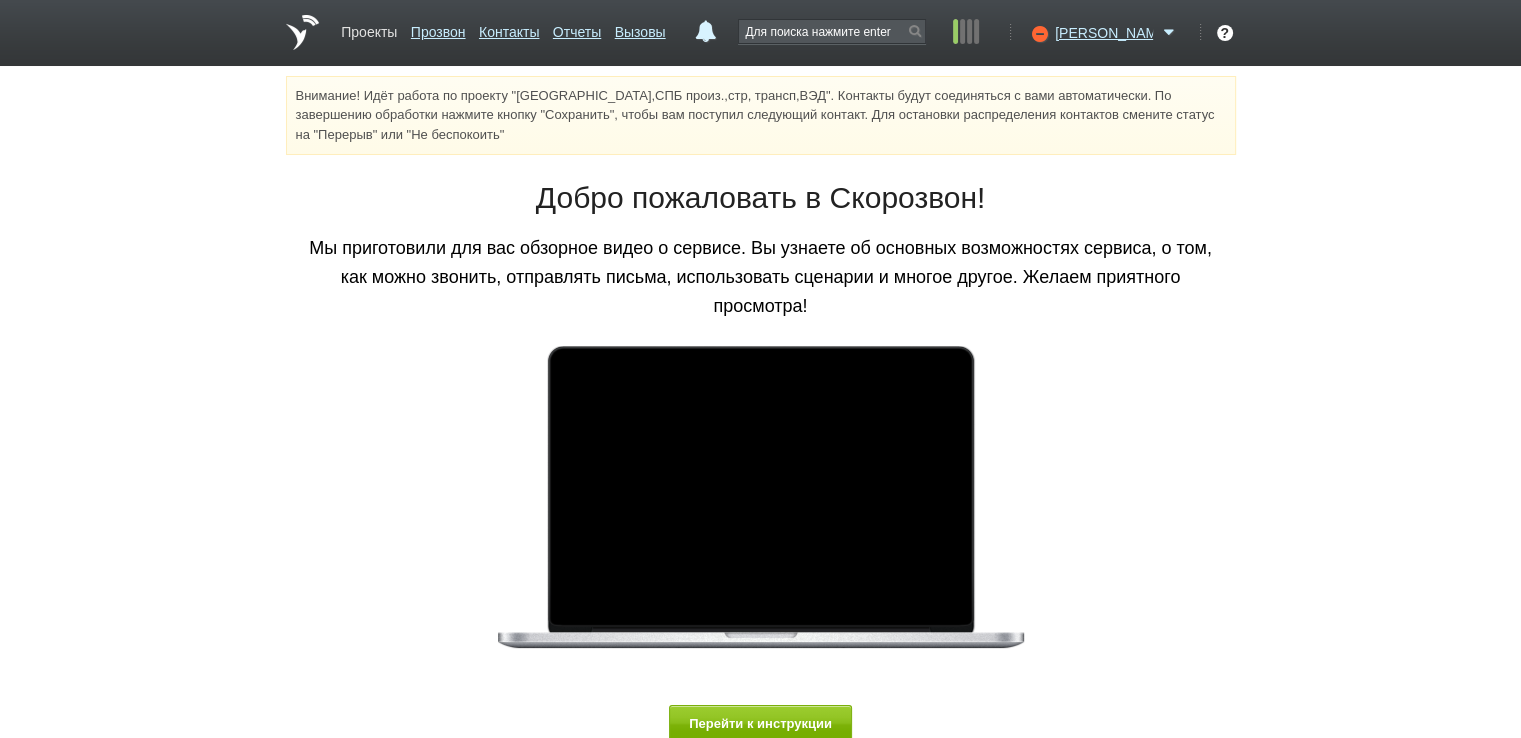 click on "Проекты" at bounding box center [369, 28] 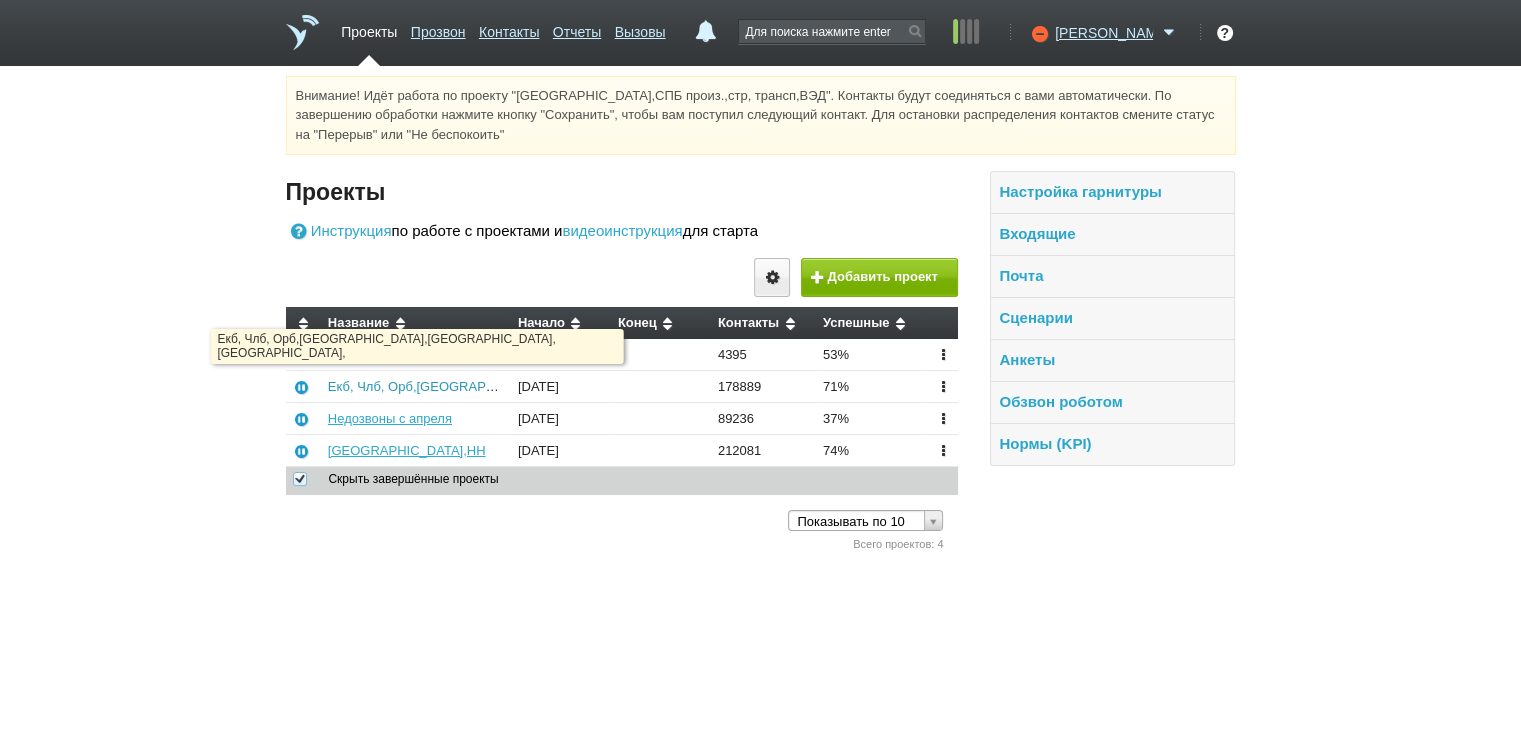 click on "Екб, Члб, Орб,[GEOGRAPHIC_DATA],[GEOGRAPHIC_DATA], [GEOGRAPHIC_DATA]," at bounding box center (582, 386) 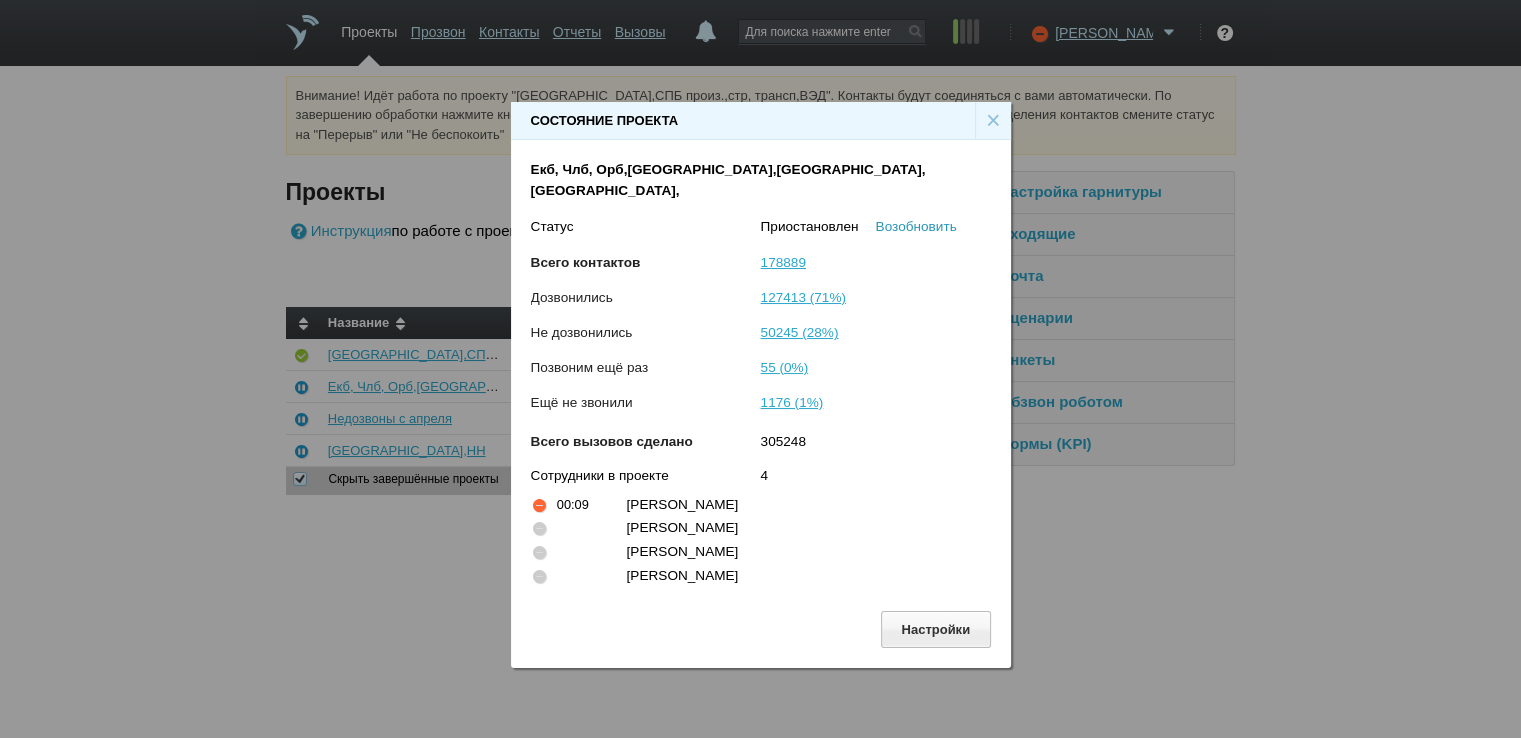 click on "Возобновить" at bounding box center (916, 226) 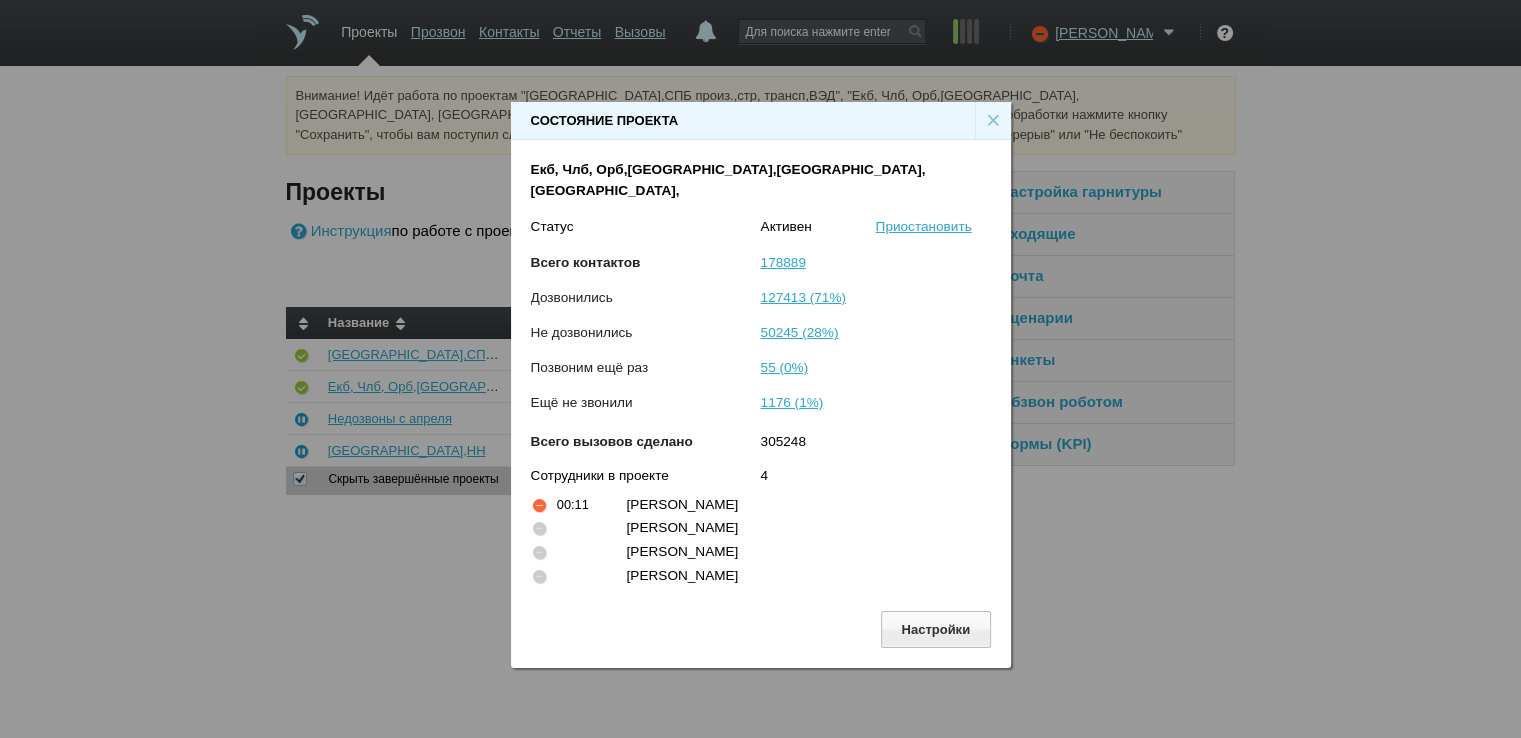 click on "×" at bounding box center [993, 121] 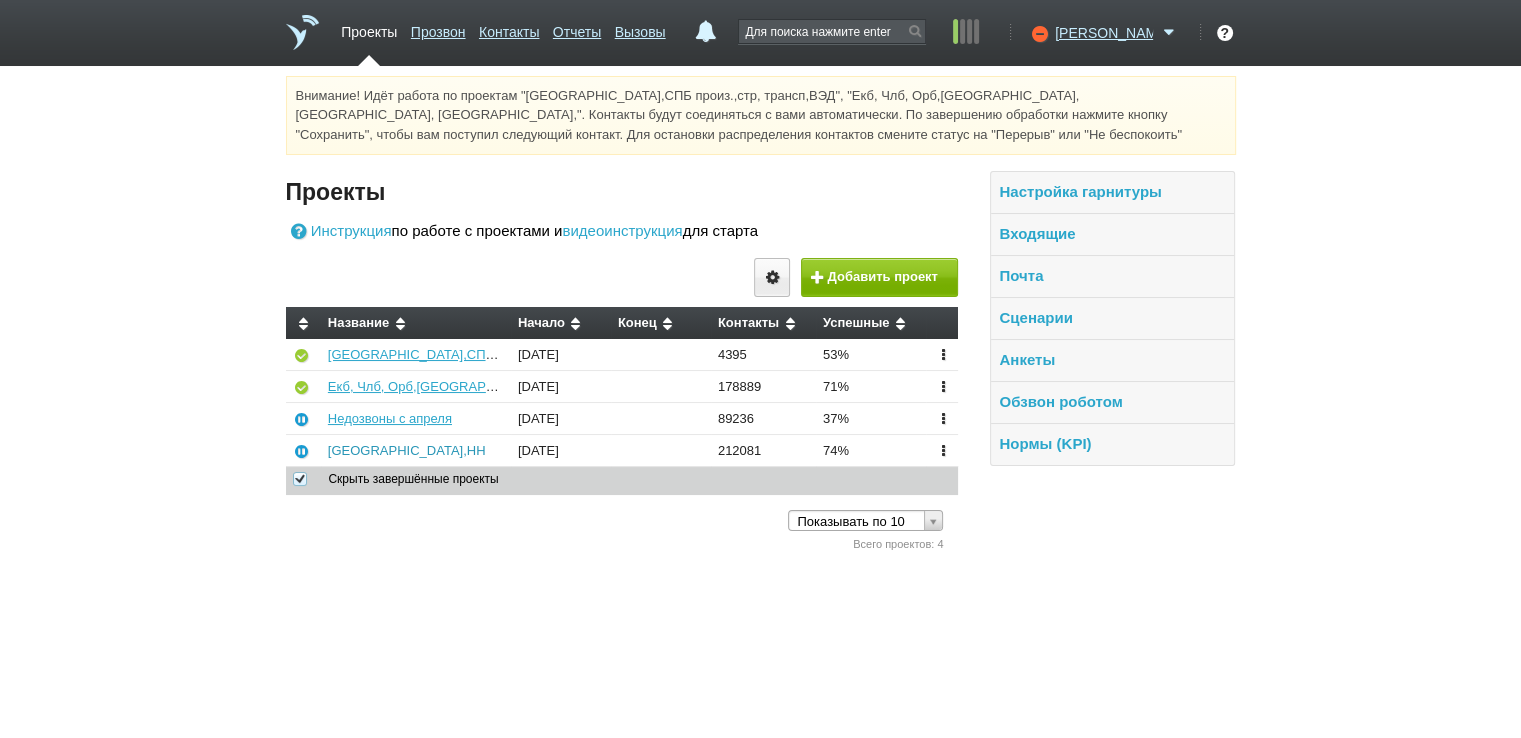 click on "[GEOGRAPHIC_DATA],НН" at bounding box center [407, 450] 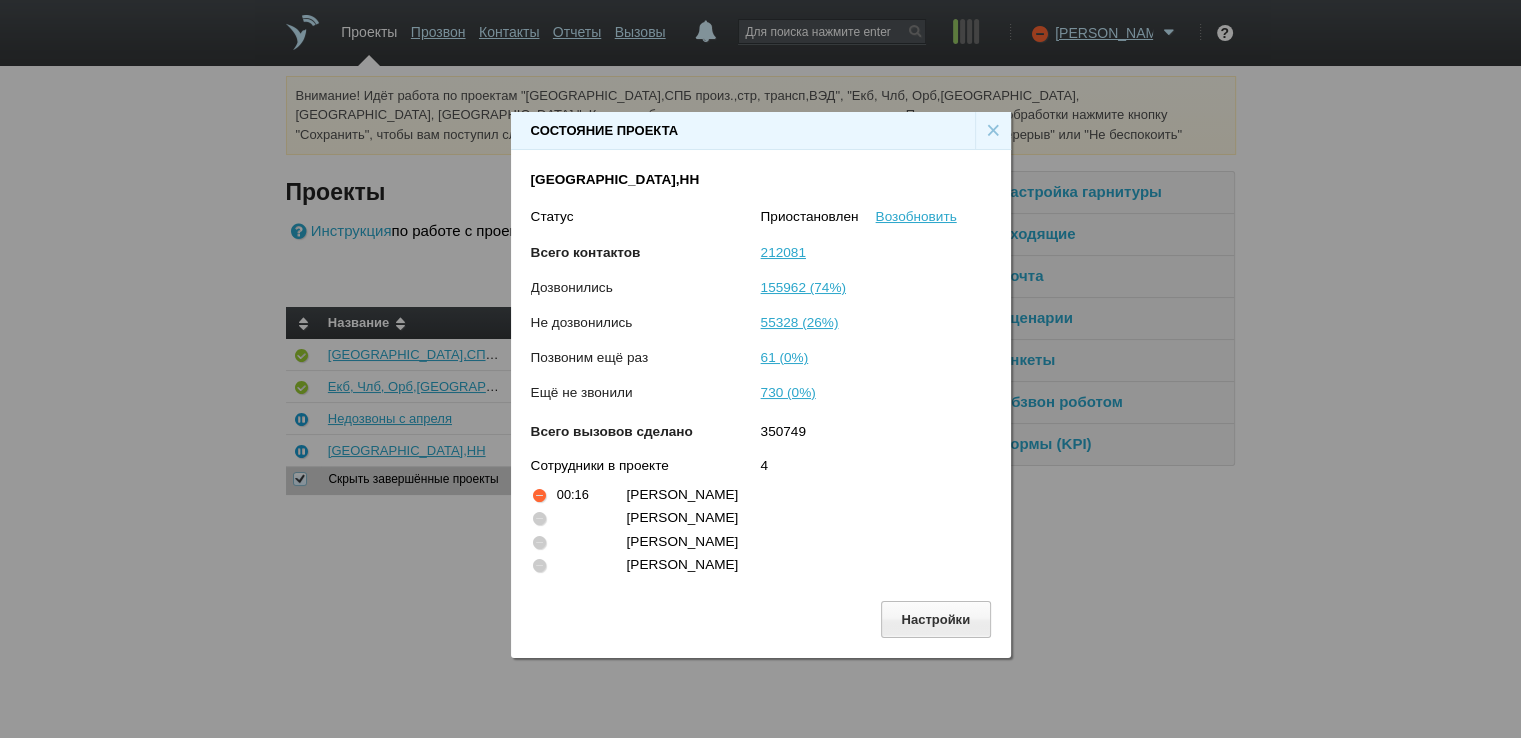 click on "×" at bounding box center (993, 131) 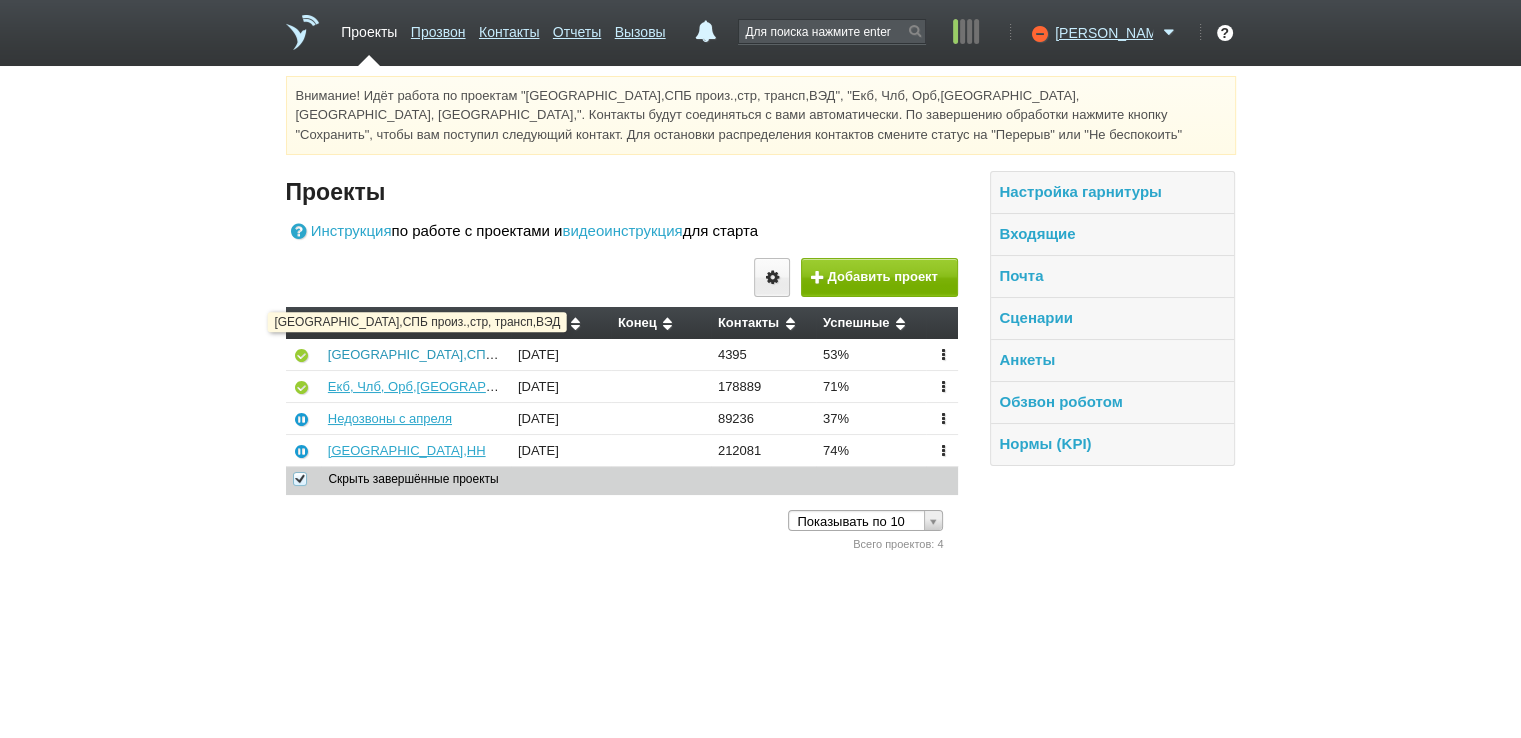 click on "[GEOGRAPHIC_DATA],СПБ произ.,стр, трансп,ВЭД" at bounding box center [483, 354] 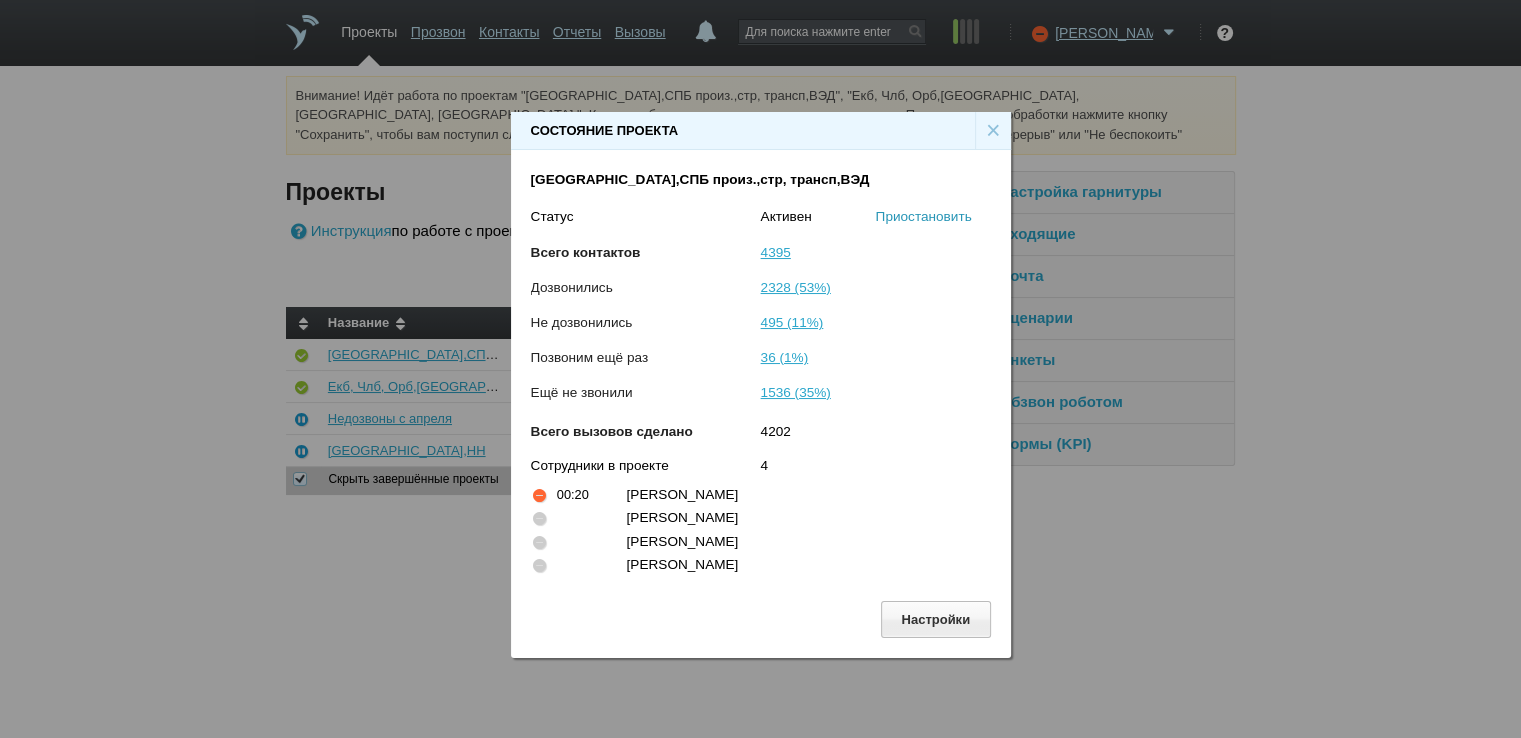click on "Приостановить" at bounding box center [924, 216] 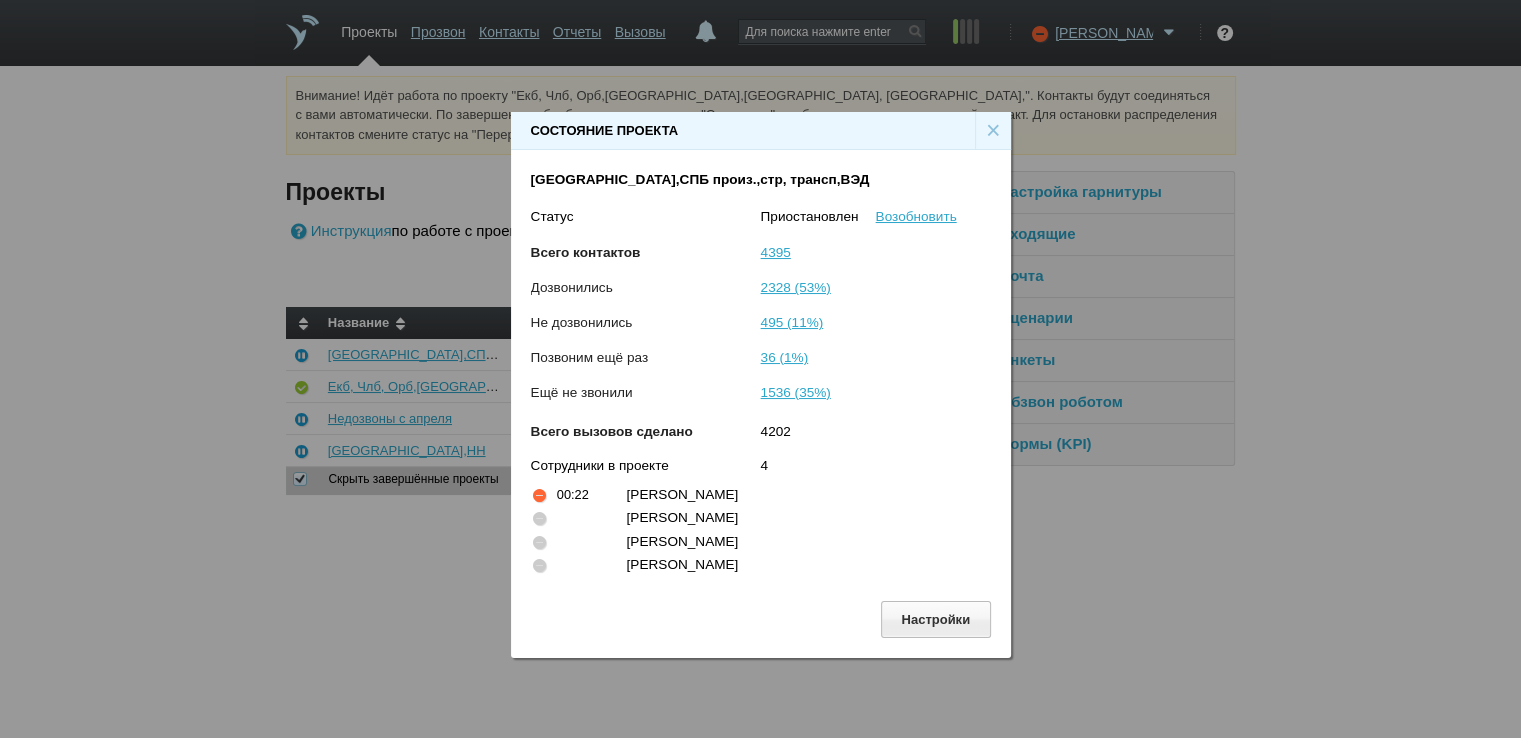 click on "×" at bounding box center (993, 131) 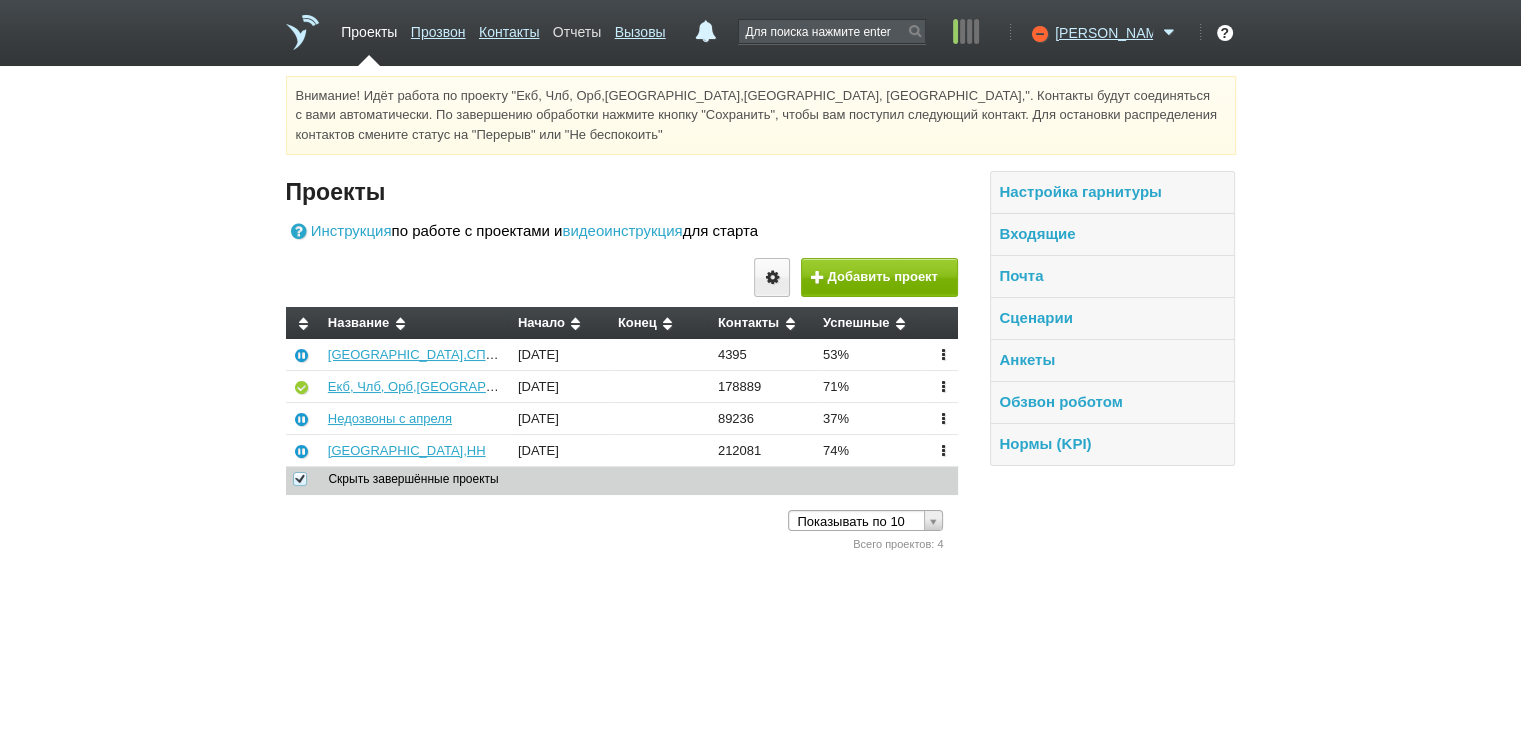 click on "Отчеты" at bounding box center (577, 28) 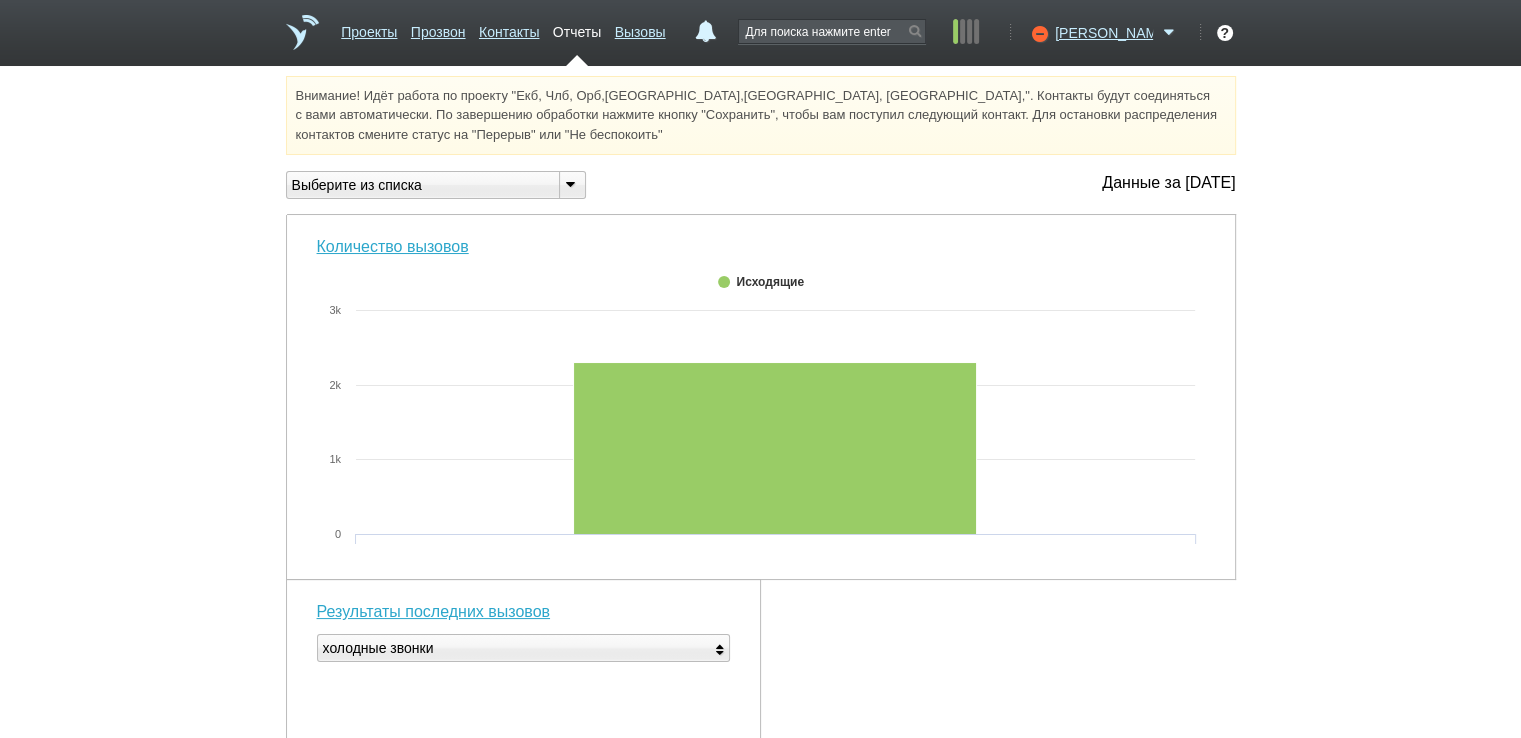 click at bounding box center [571, 183] 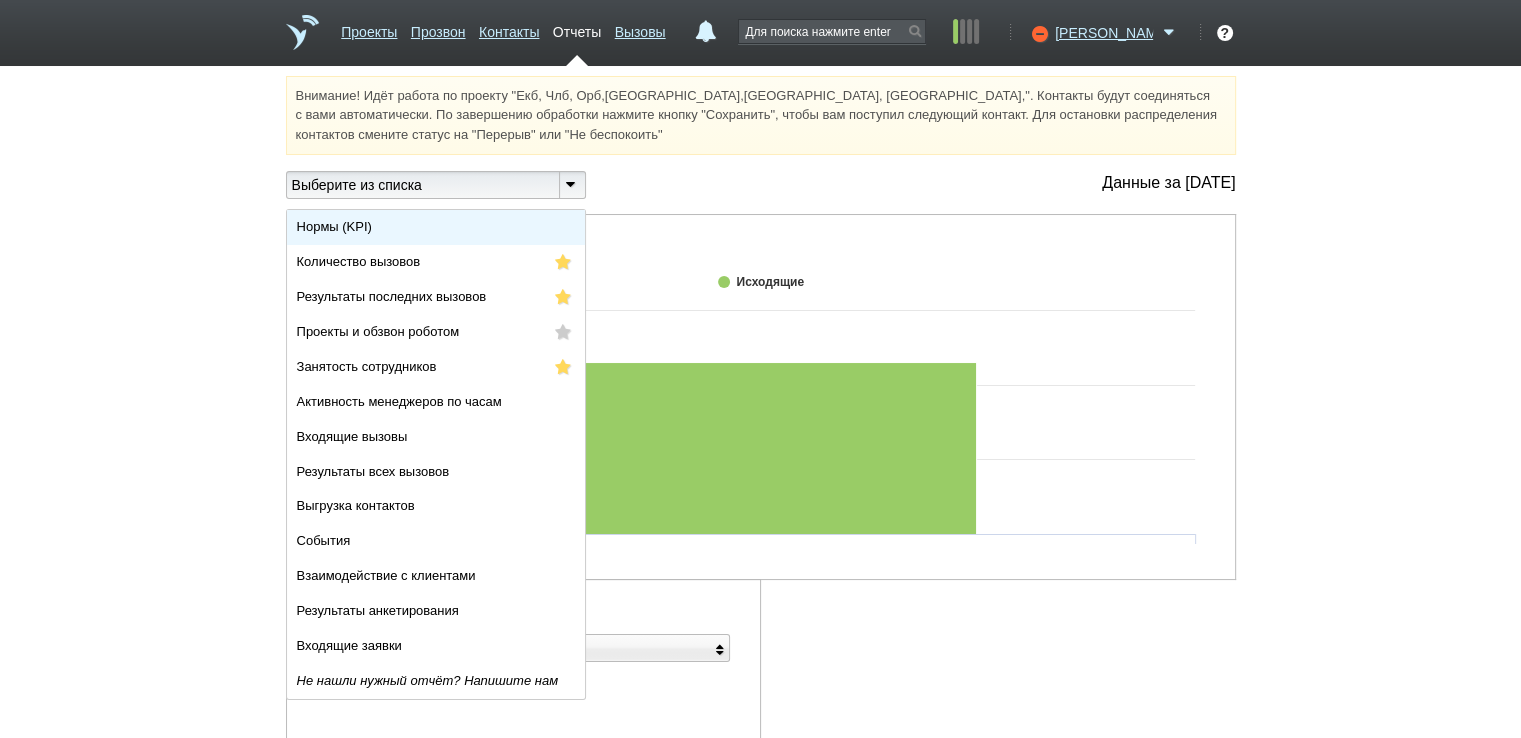click on "Нормы (KPI)" at bounding box center [334, 227] 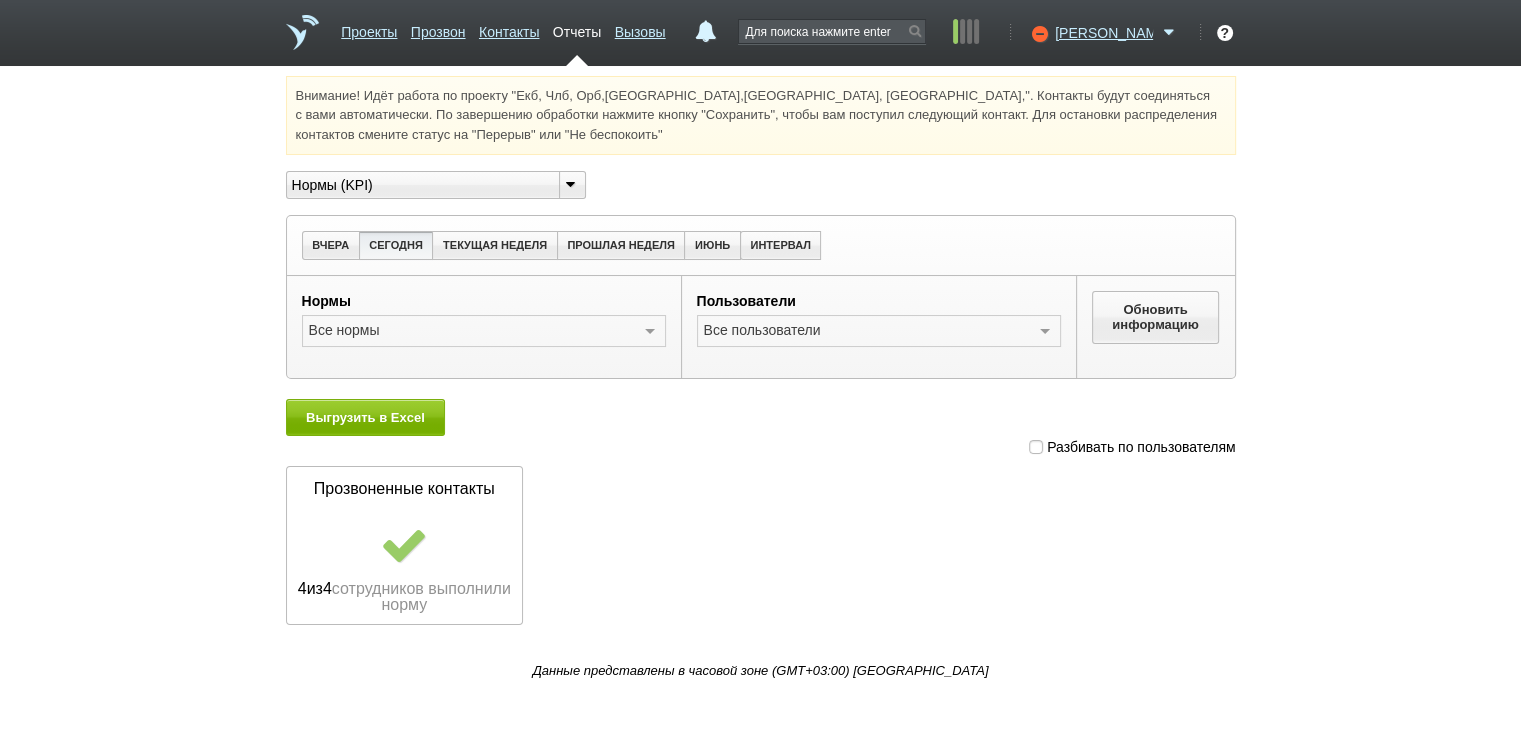 click at bounding box center [1036, 447] 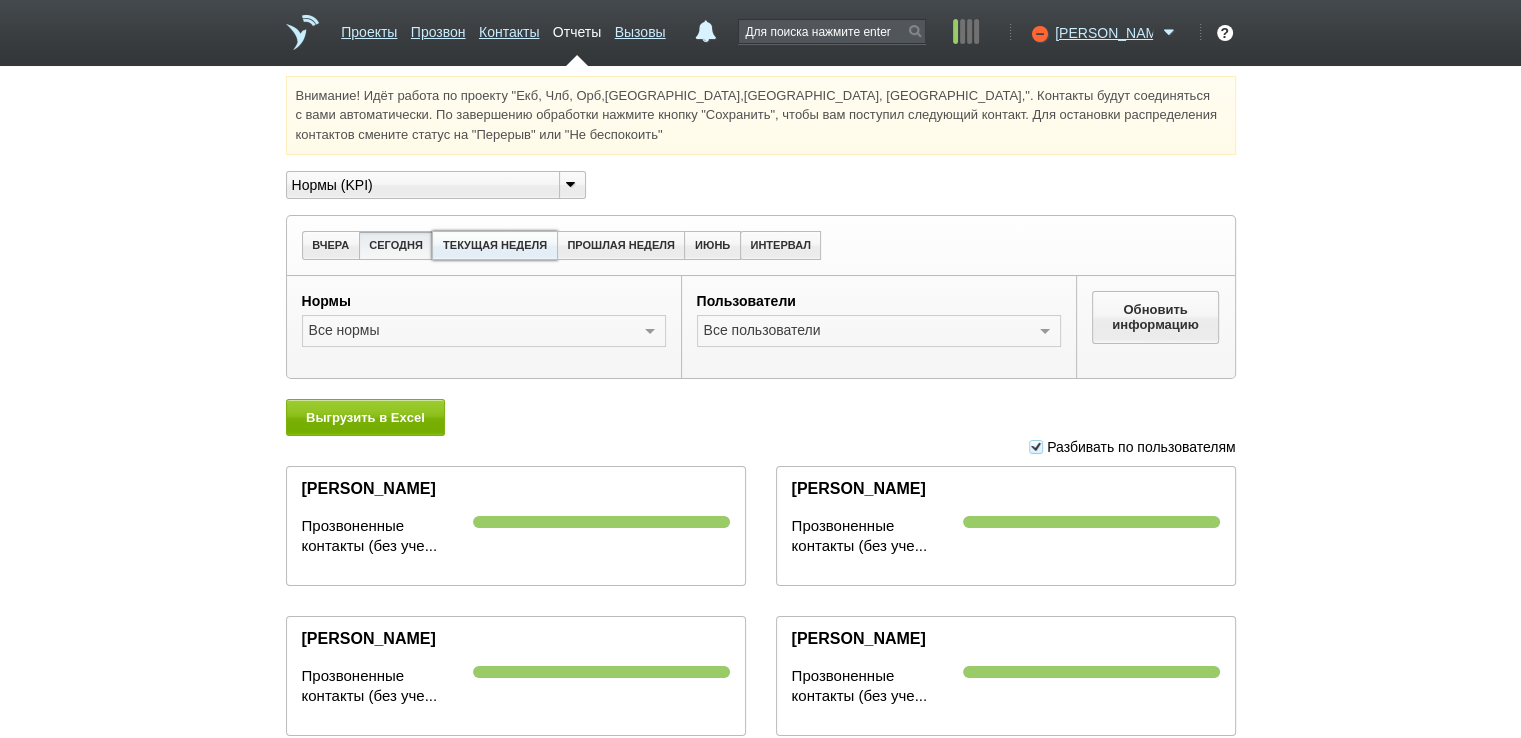 click on "ТЕКУЩАЯ НЕДЕЛЯ" at bounding box center [494, 245] 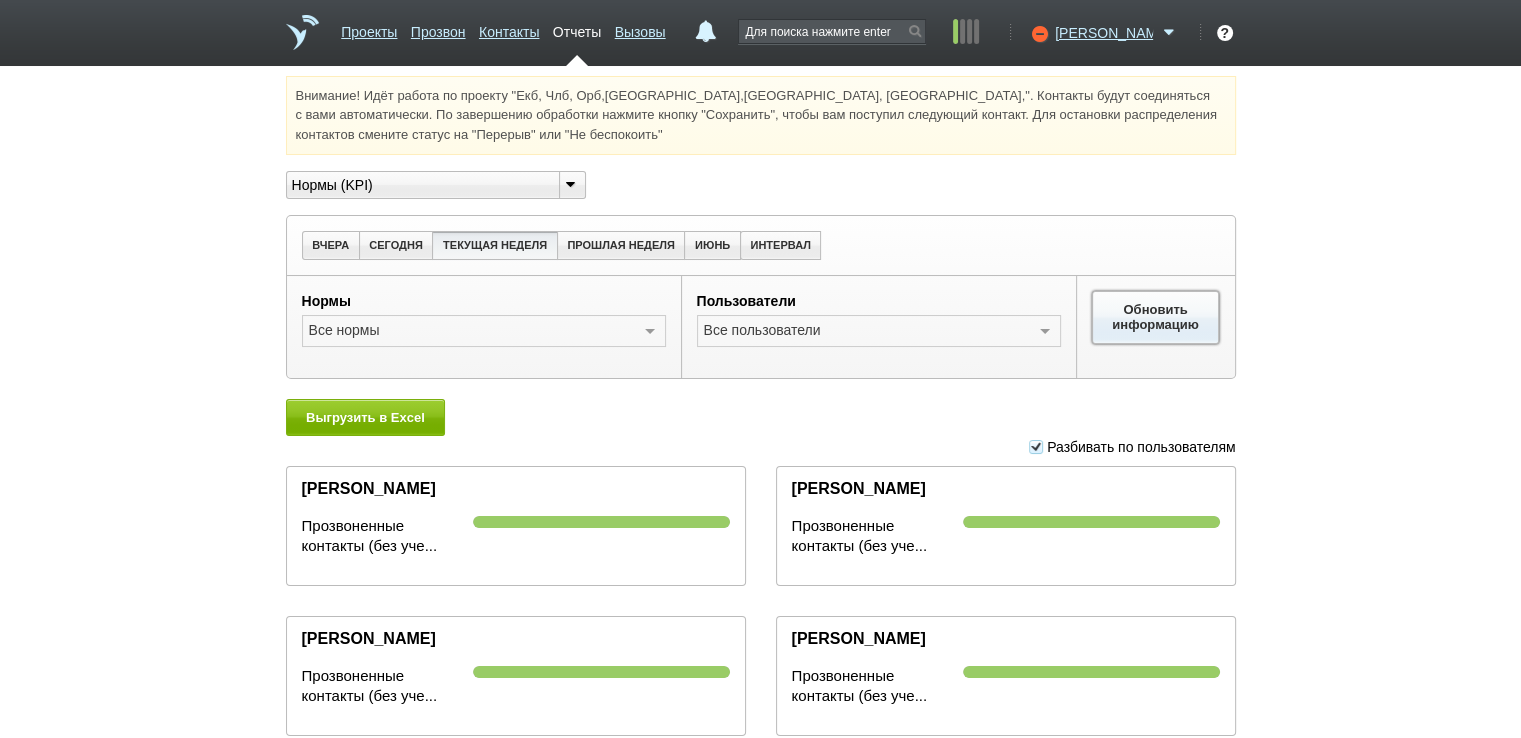 click on "Обновить информацию" at bounding box center (1156, 317) 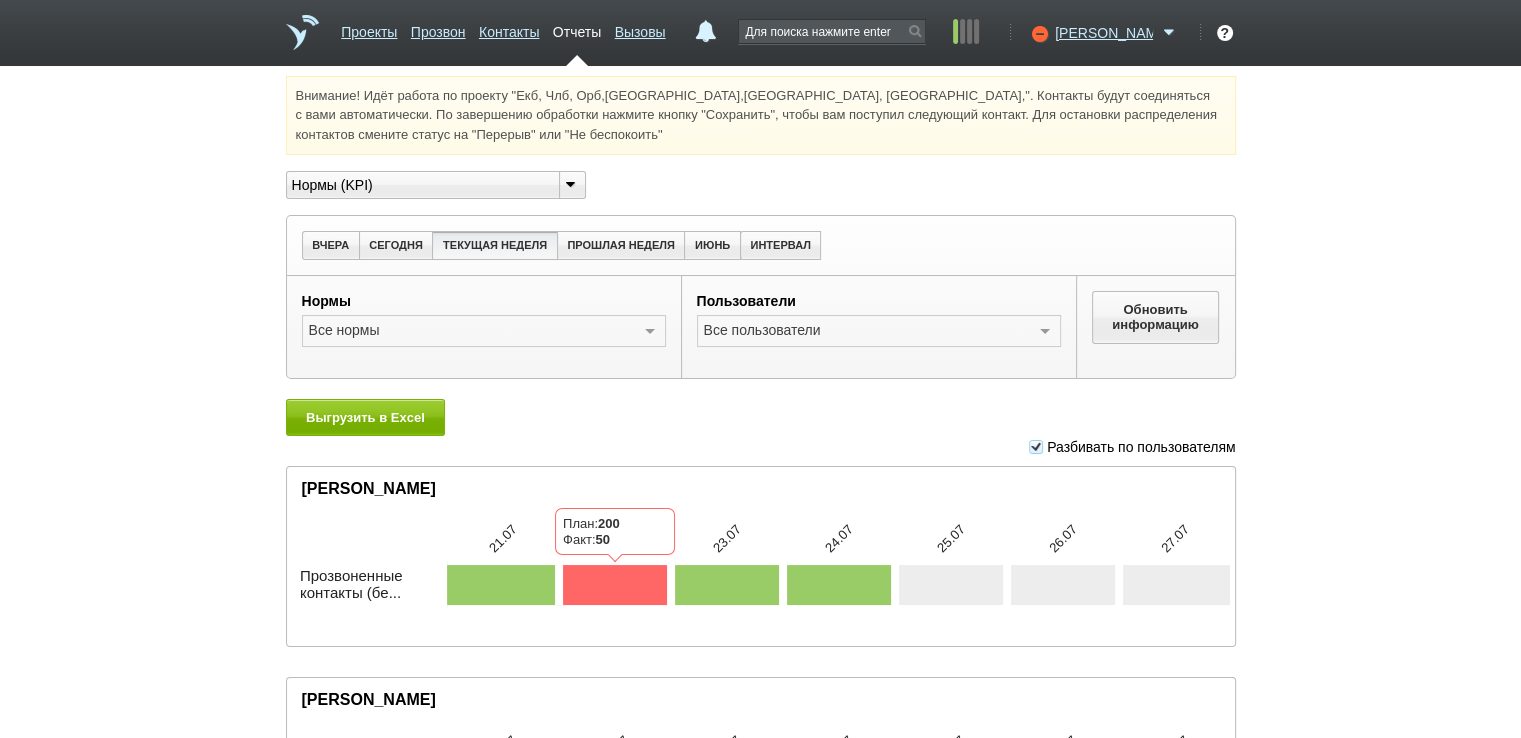 scroll, scrollTop: 300, scrollLeft: 0, axis: vertical 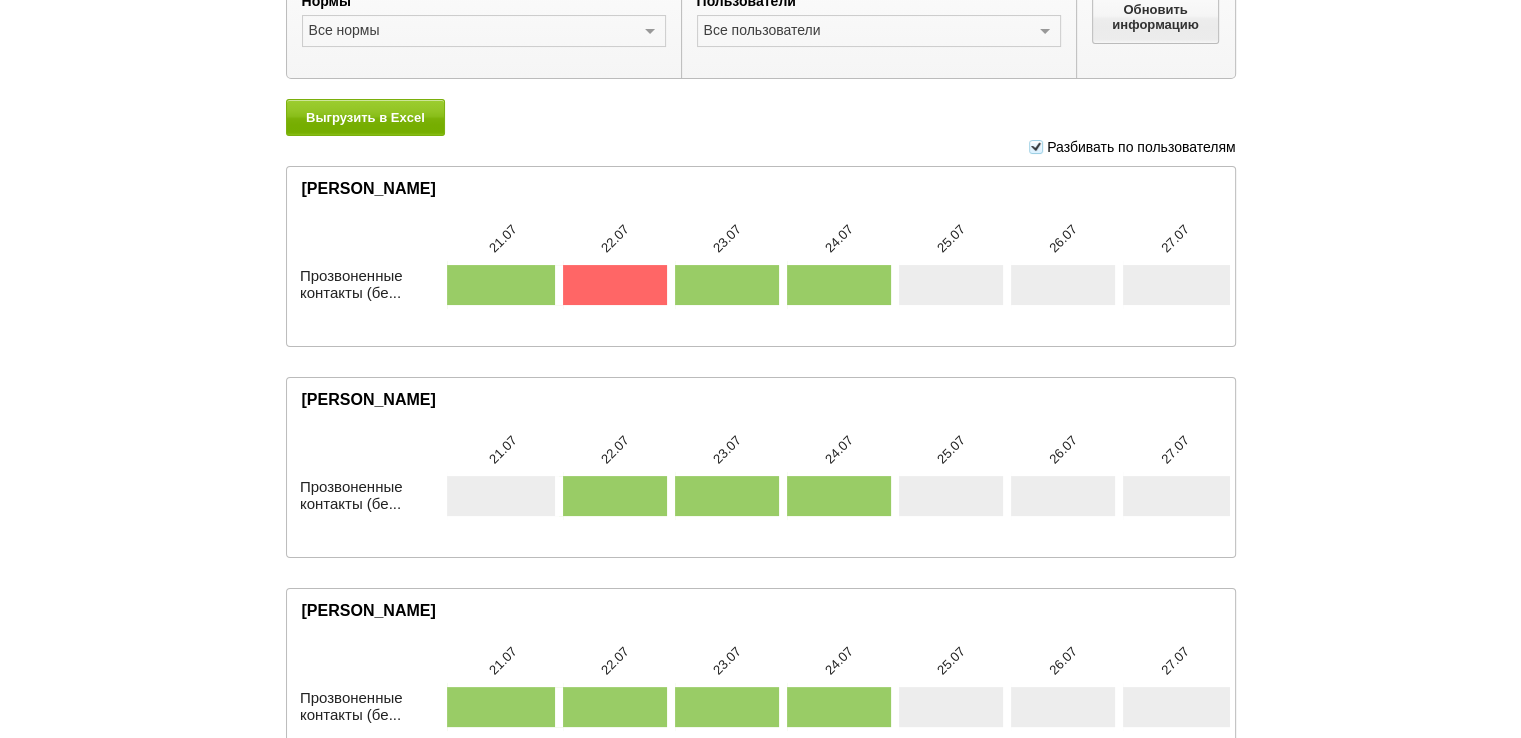 click on "Внимание! Идёт работа по проекту "Екб, Члб, Орб,[GEOGRAPHIC_DATA],[GEOGRAPHIC_DATA], [GEOGRAPHIC_DATA],". Контакты будут соединяться с вами автоматически. По завершению обработки нажмите кнопку "Сохранить", чтобы вам поступил следующий контакт. Для остановки распределения контактов смените статус на "Перерыв" или "Не беспокоить"
Вы можете звонить напрямую из строки поиска - введите номер и нажмите "Позвонить"
Нормы (KPI)
Нормы (KPI)
Количество вызовов" at bounding box center [760, 516] 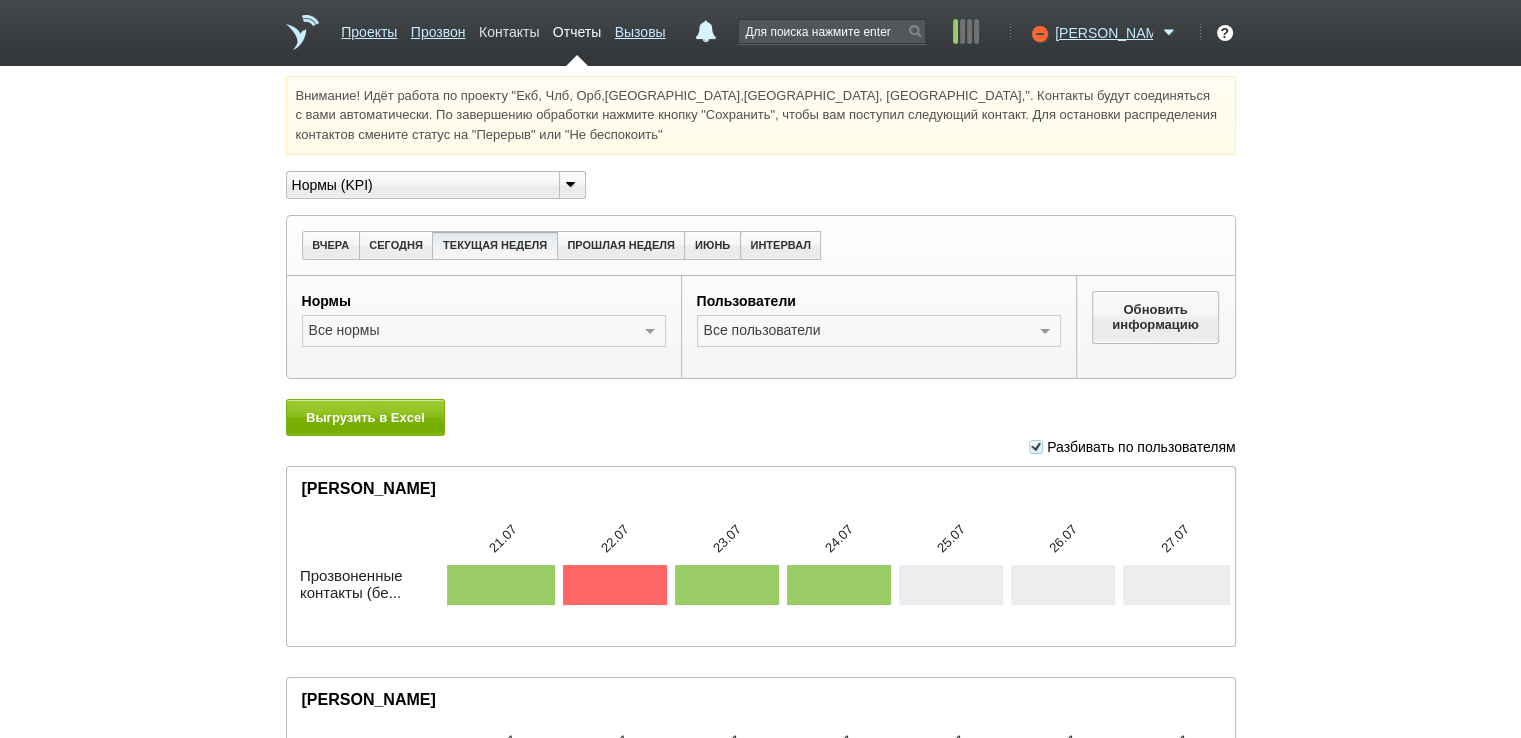 click on "Контакты" at bounding box center [509, 28] 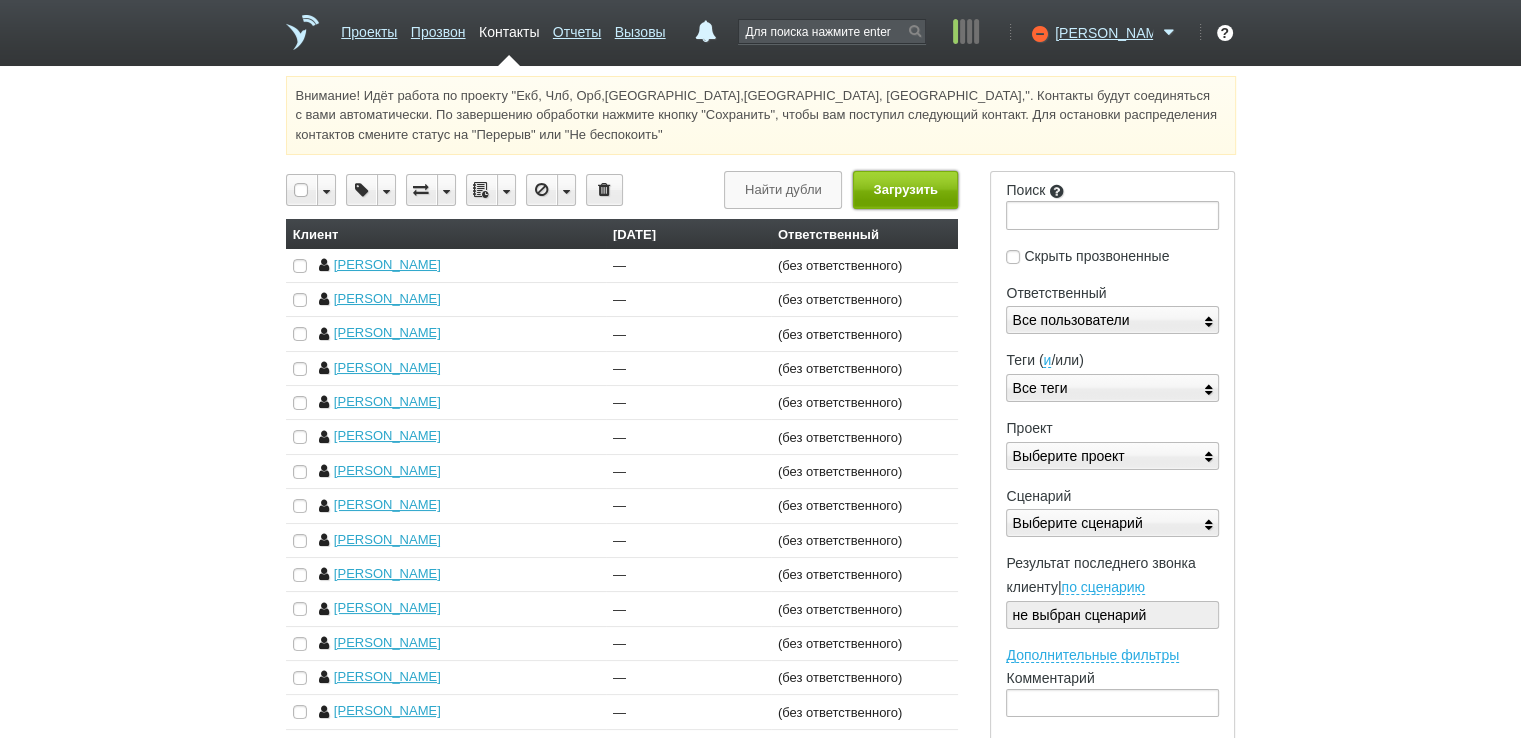 click on "Загрузить" at bounding box center [905, 189] 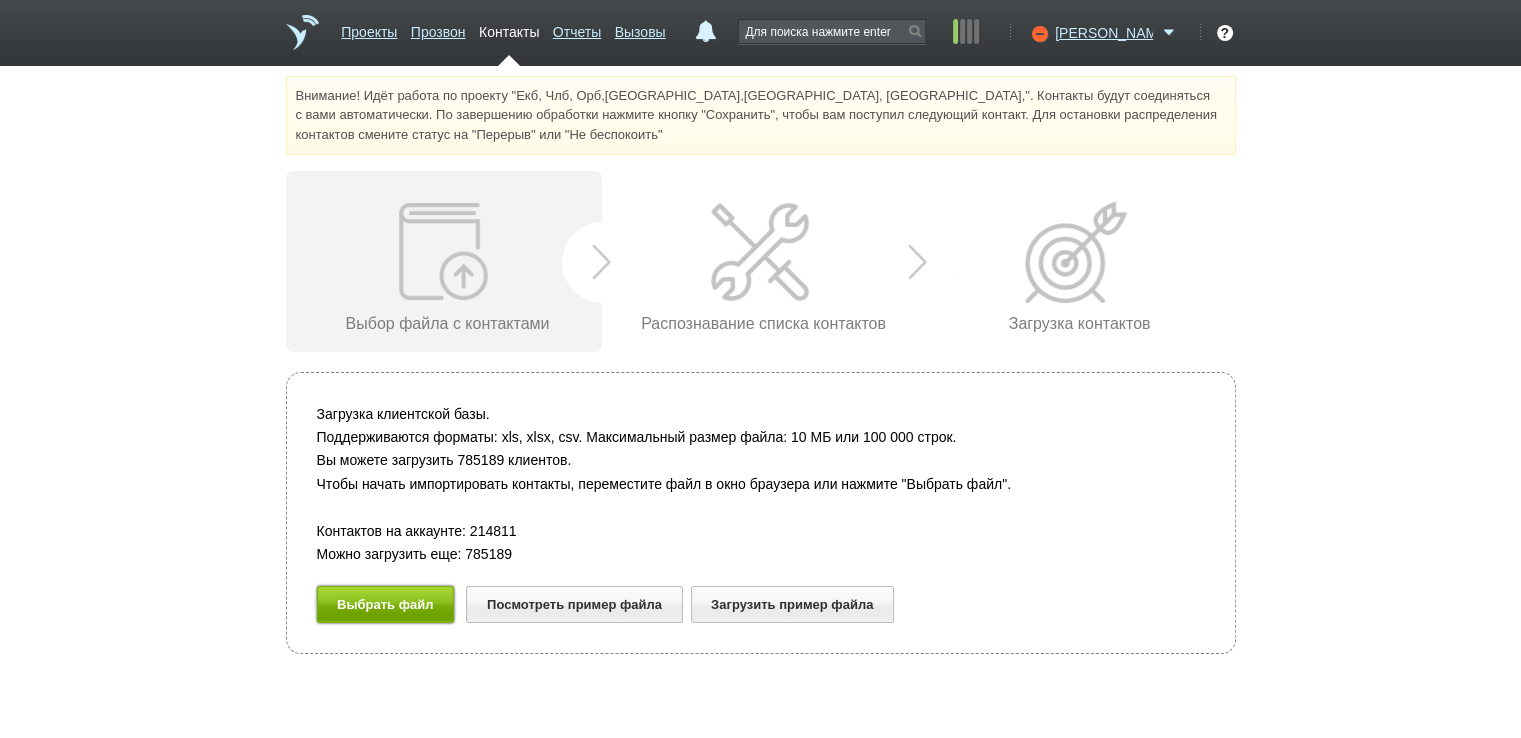 click on "Выбрать файл" at bounding box center (386, 604) 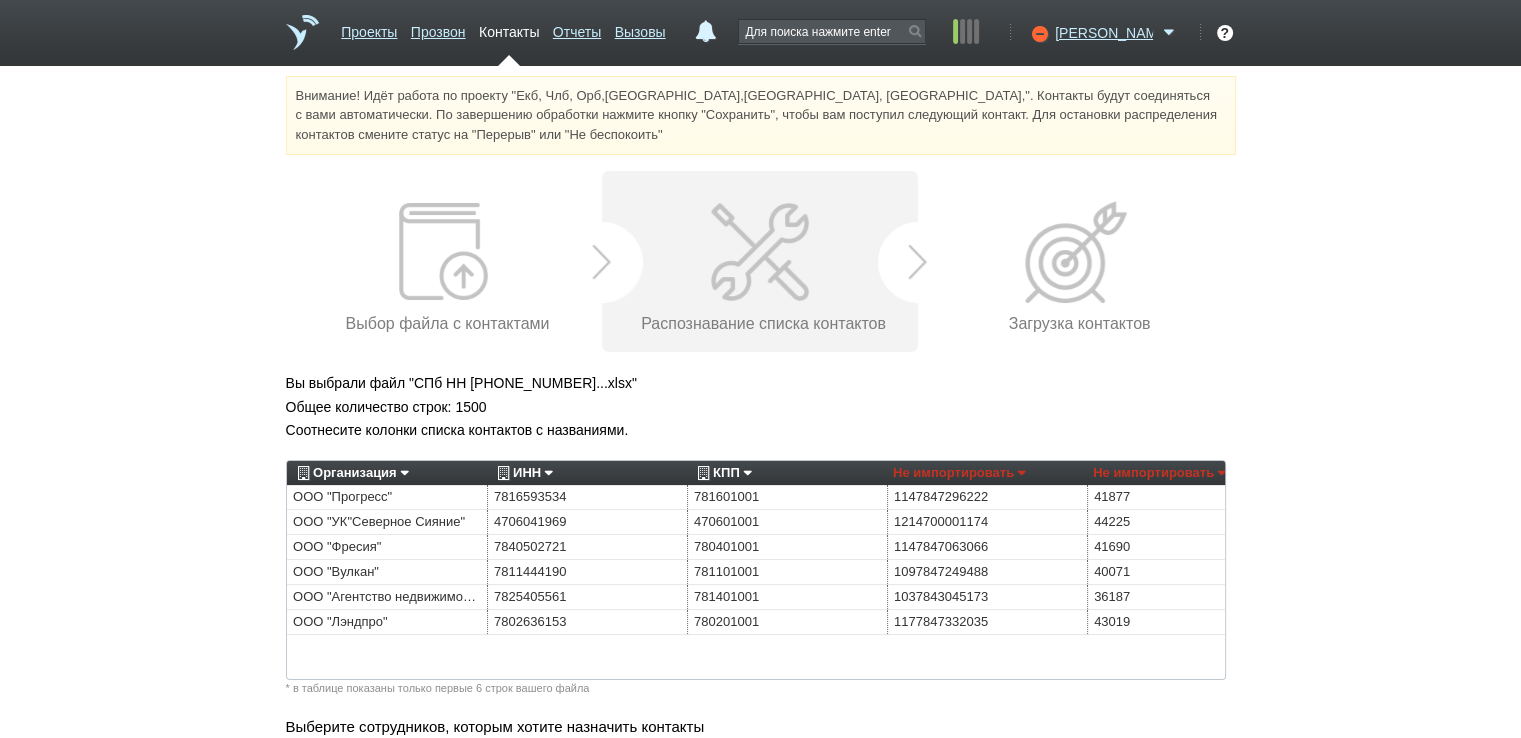click on "Организация" at bounding box center [350, 473] 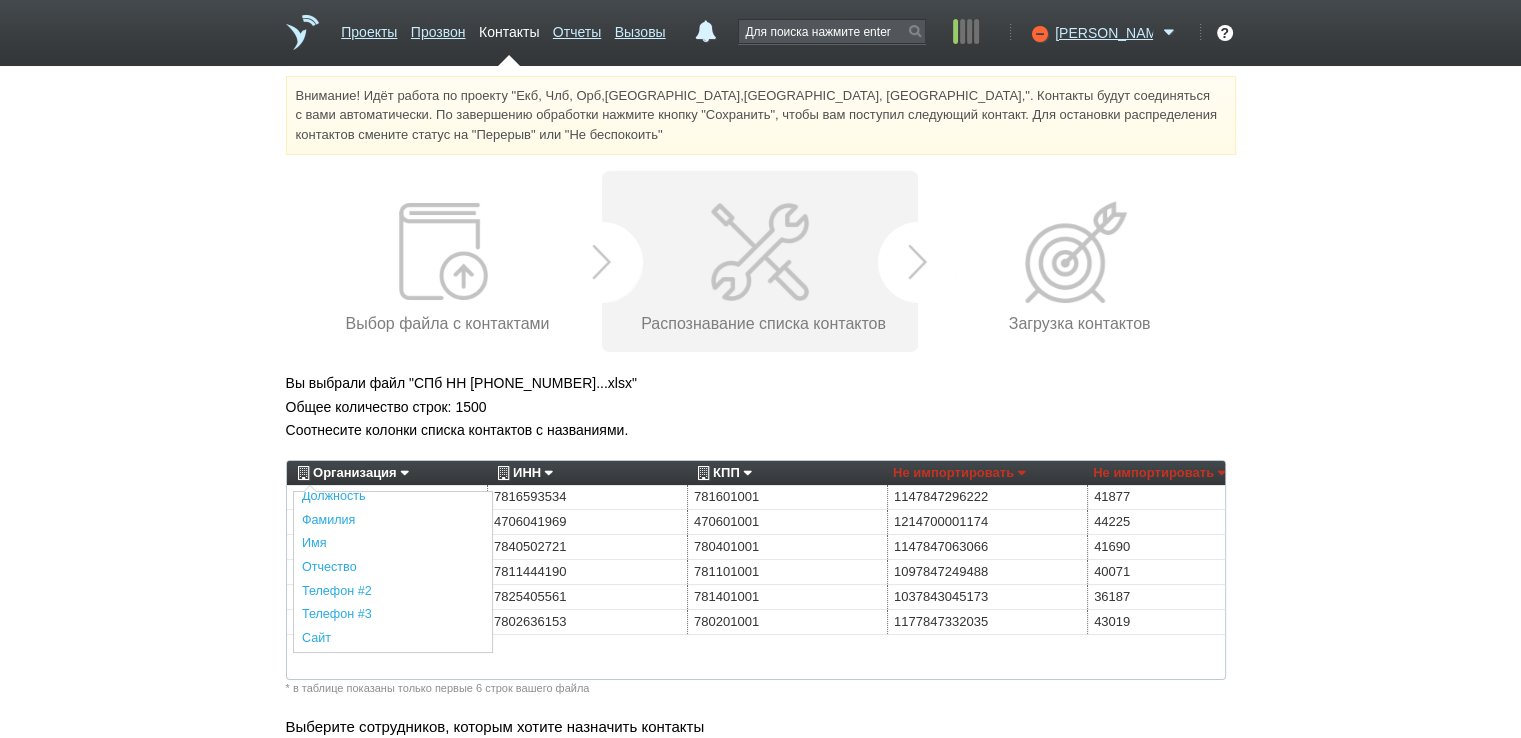 scroll, scrollTop: 400, scrollLeft: 0, axis: vertical 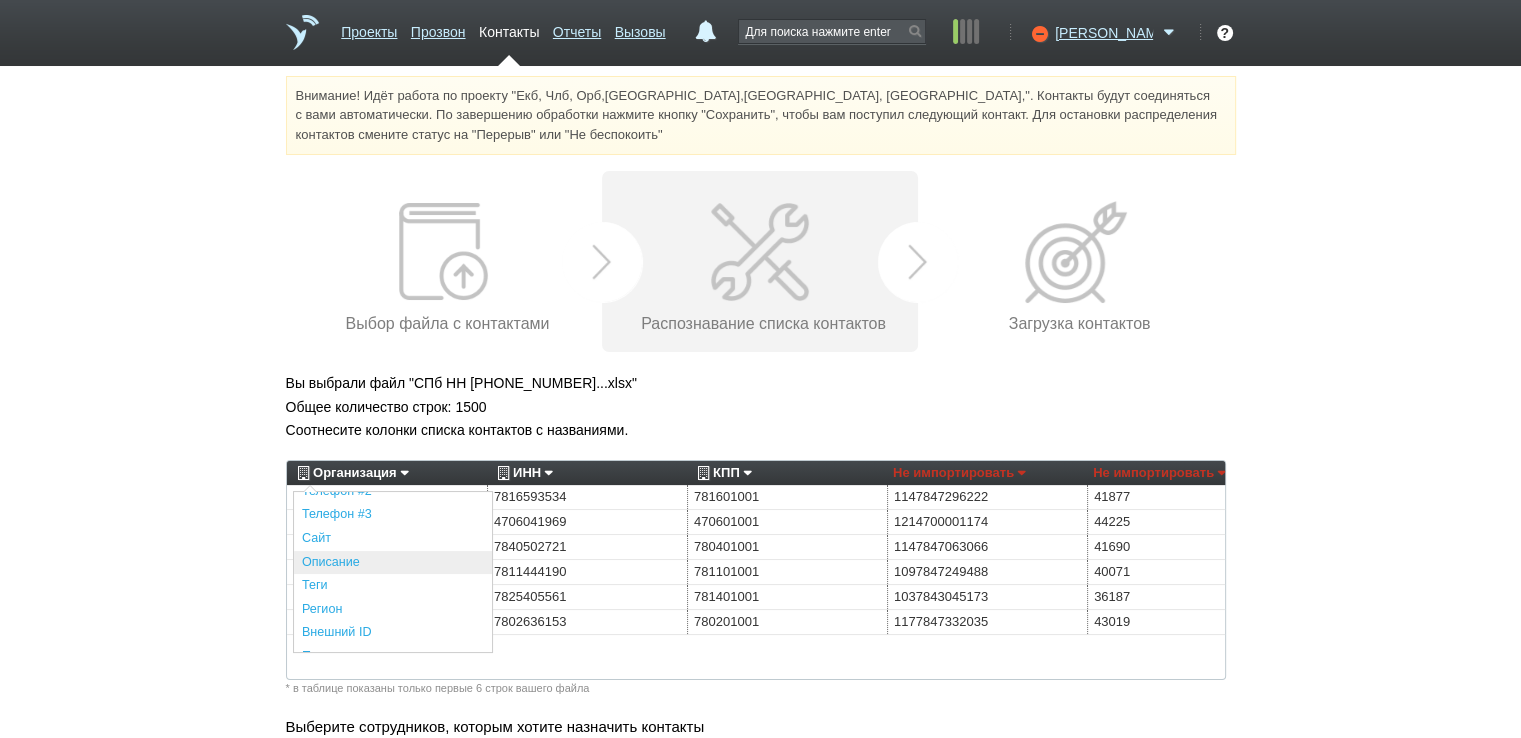 click on "Описание" at bounding box center [393, 563] 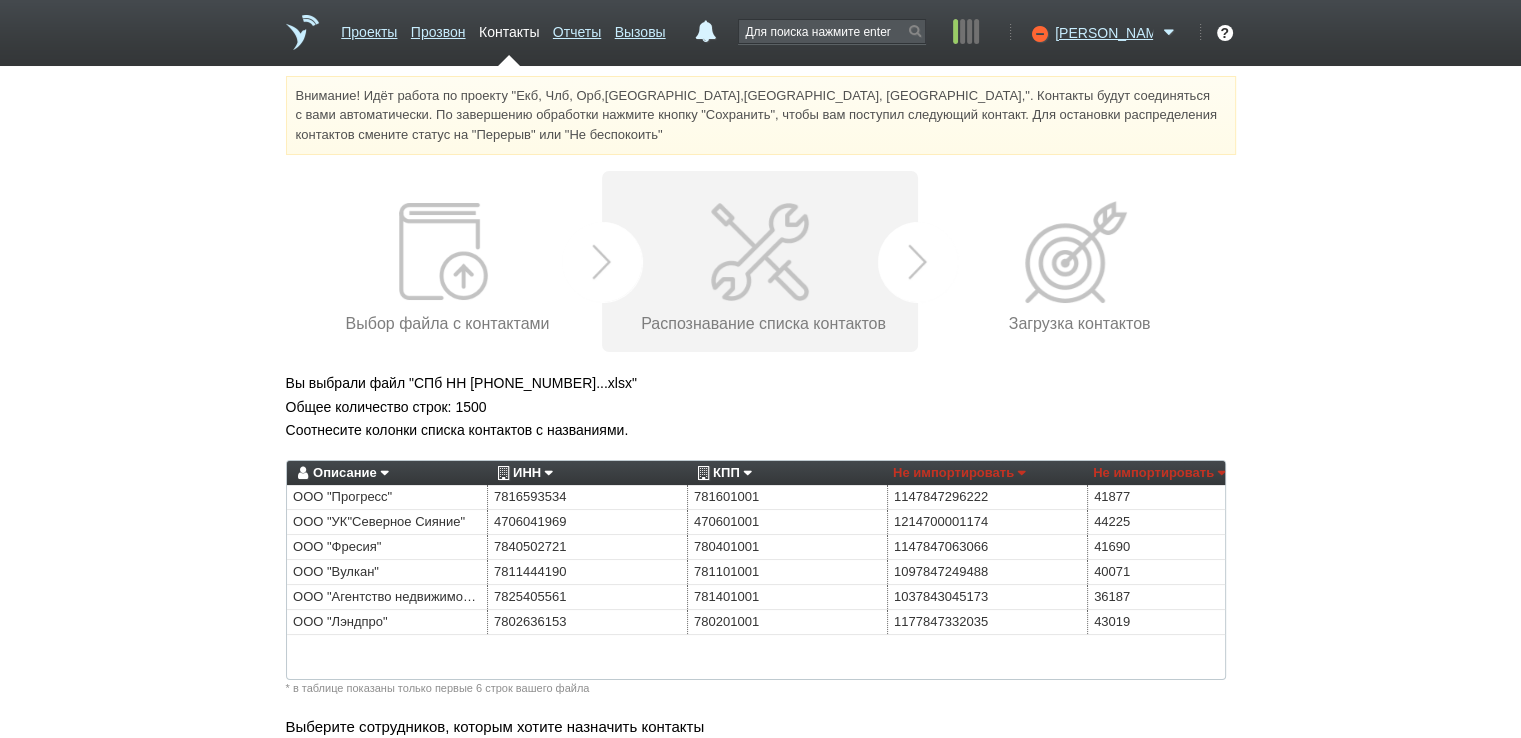 click on "ИНН" at bounding box center (522, 473) 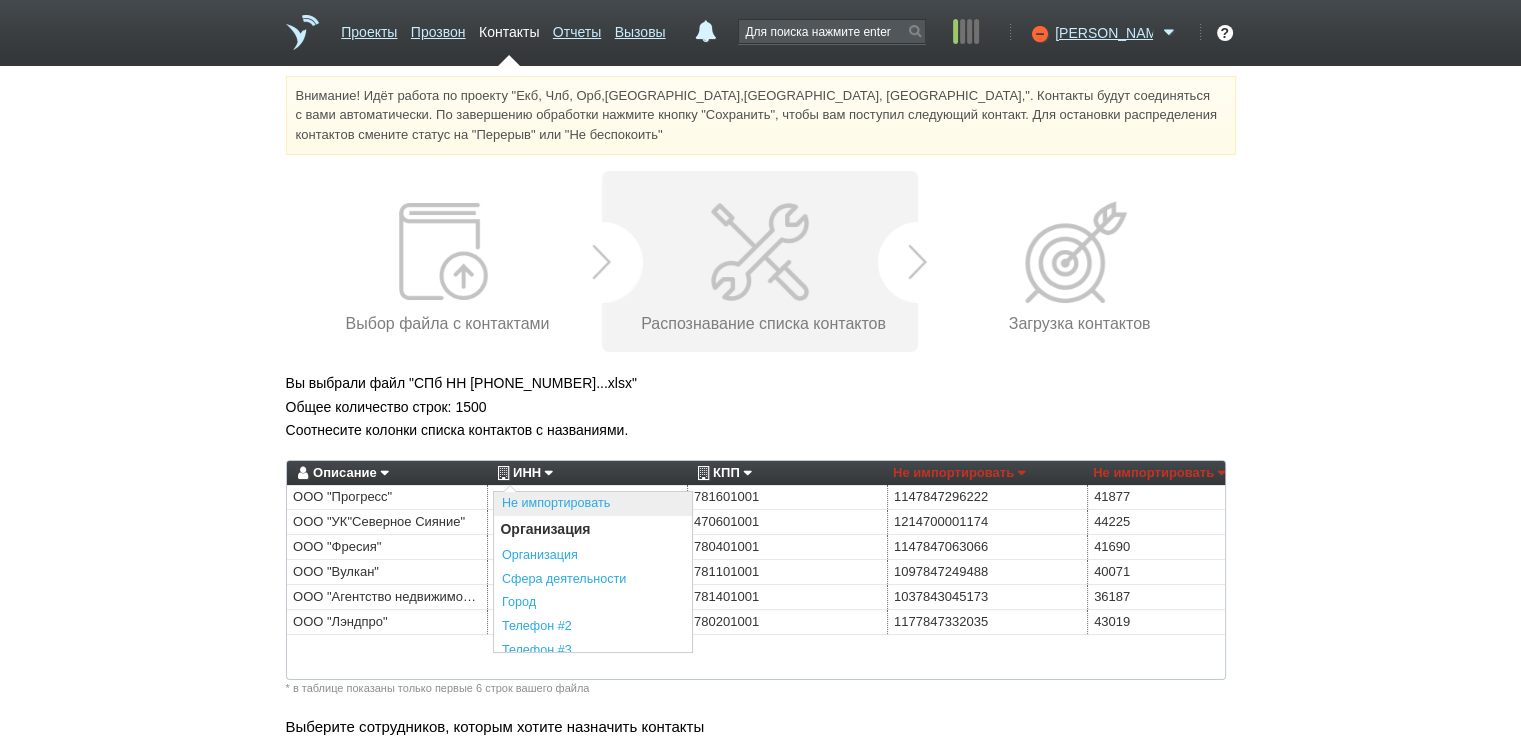 click on "Не импортировать" at bounding box center (593, 504) 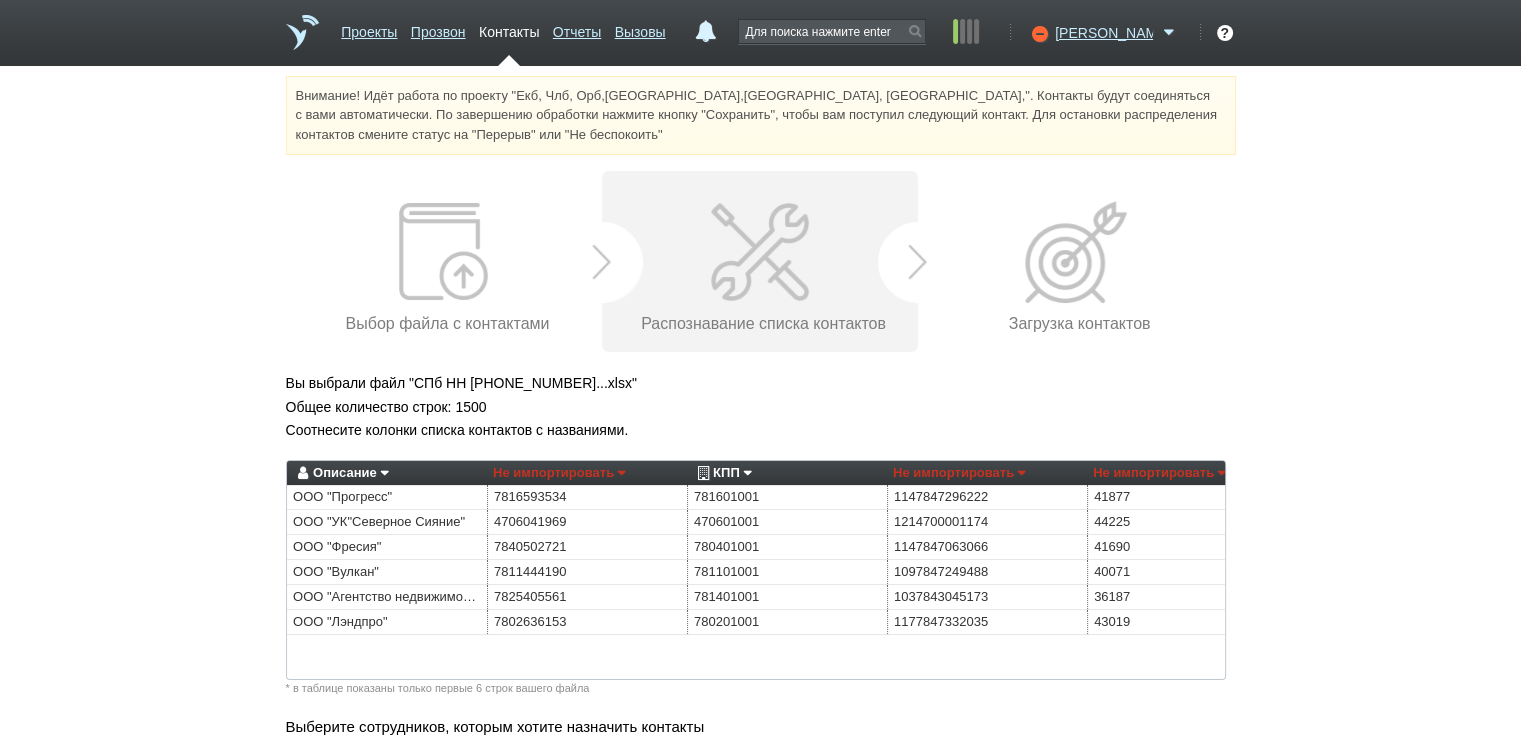 click on "КПП" at bounding box center (722, 473) 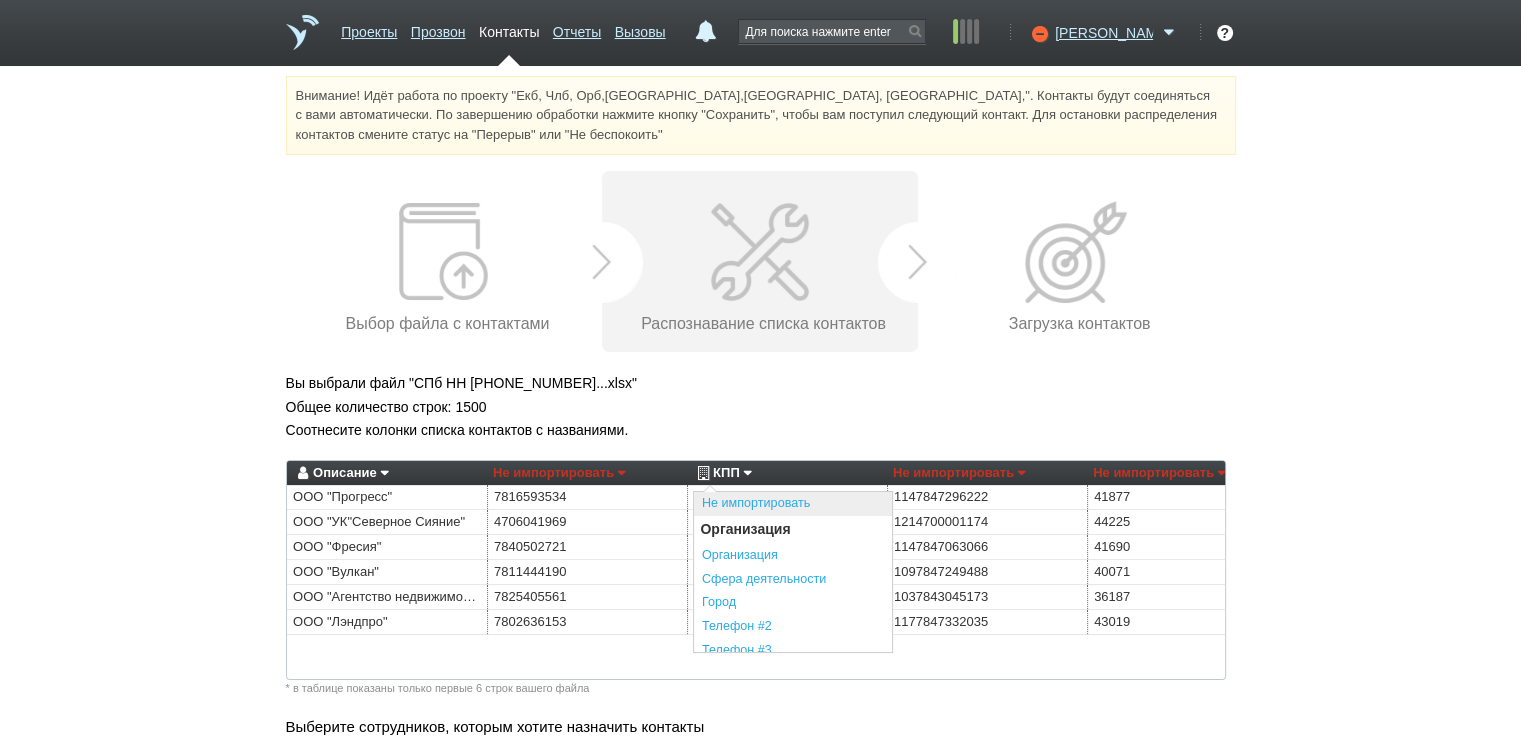 click on "Не импортировать" at bounding box center (793, 504) 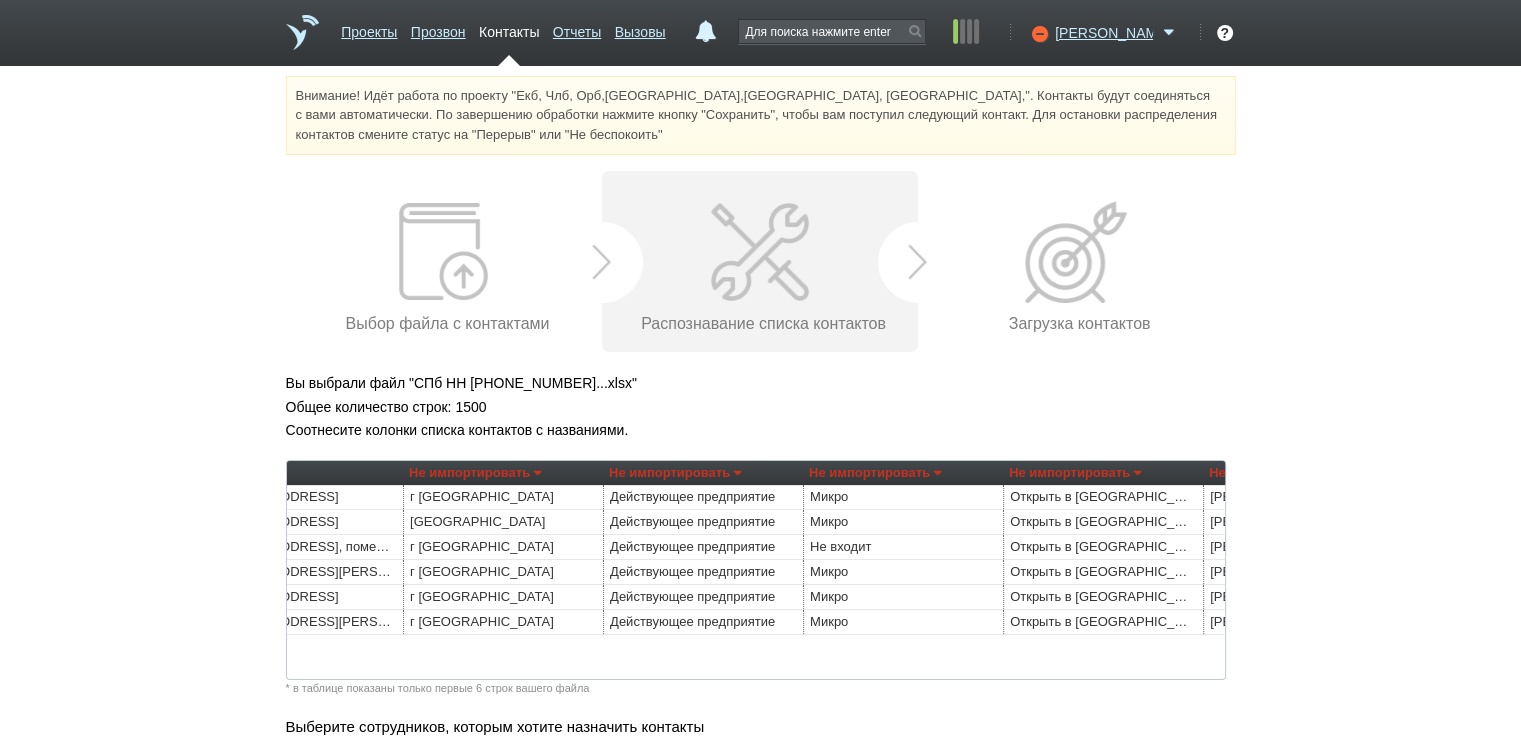 scroll, scrollTop: 0, scrollLeft: 1098, axis: horizontal 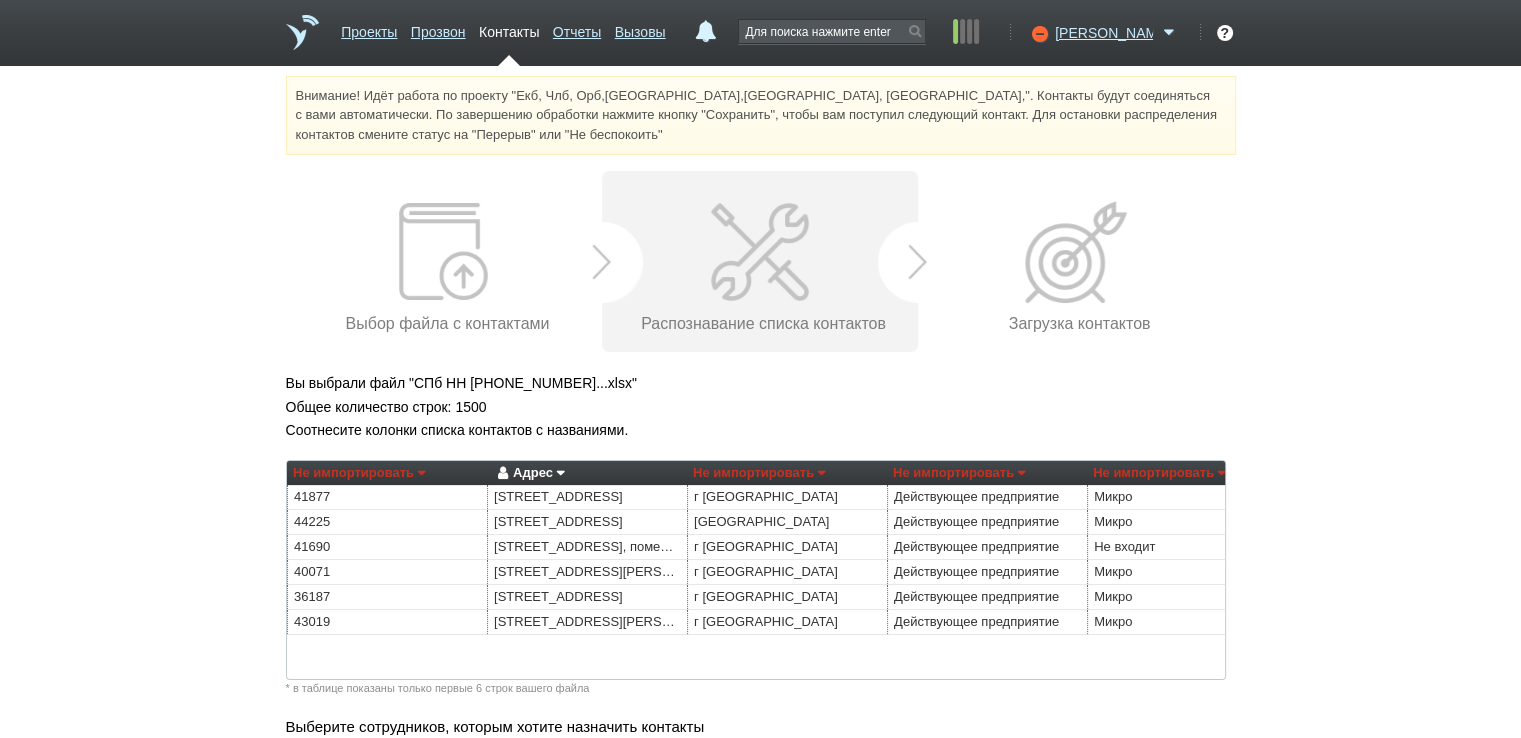 click on "Адрес" at bounding box center (528, 473) 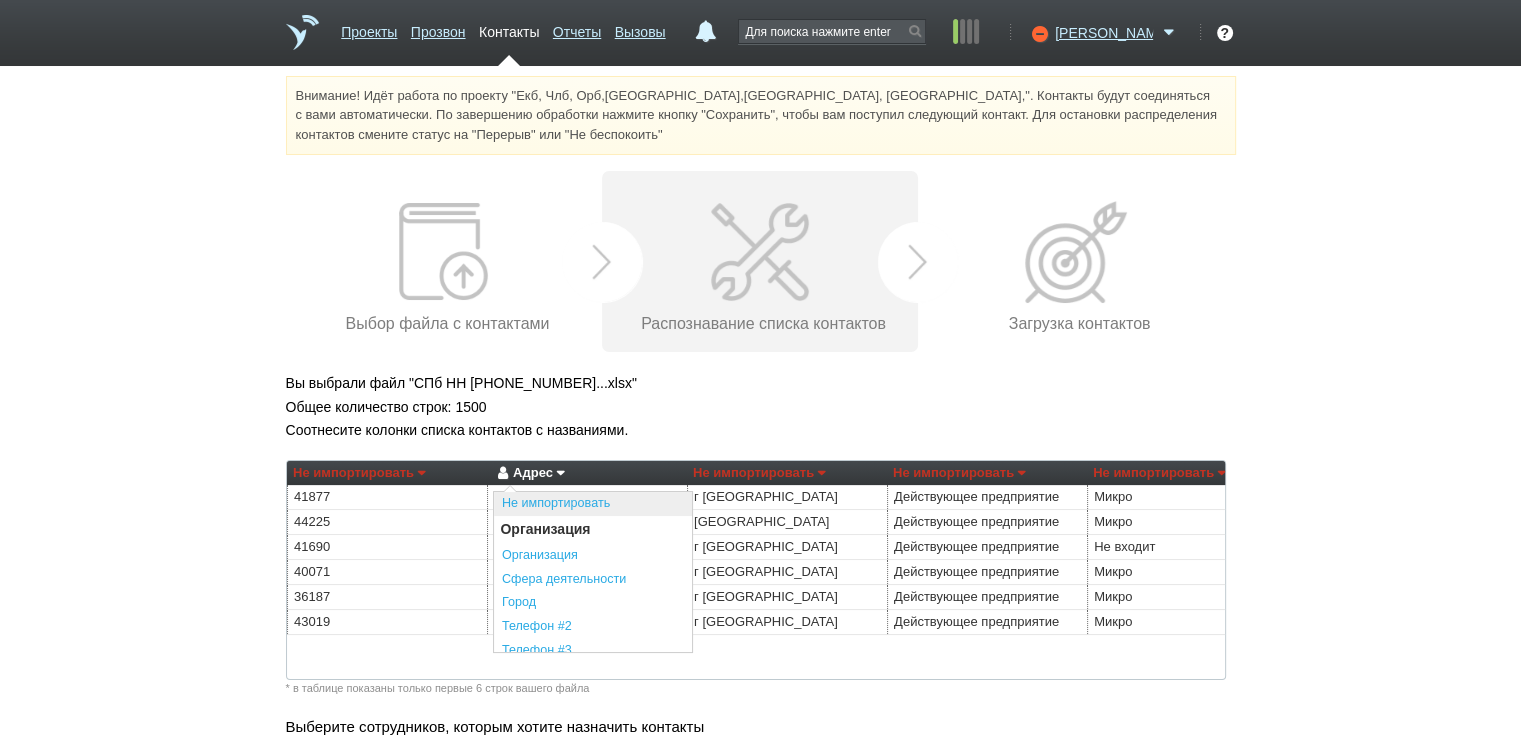 click on "Не импортировать" at bounding box center (593, 504) 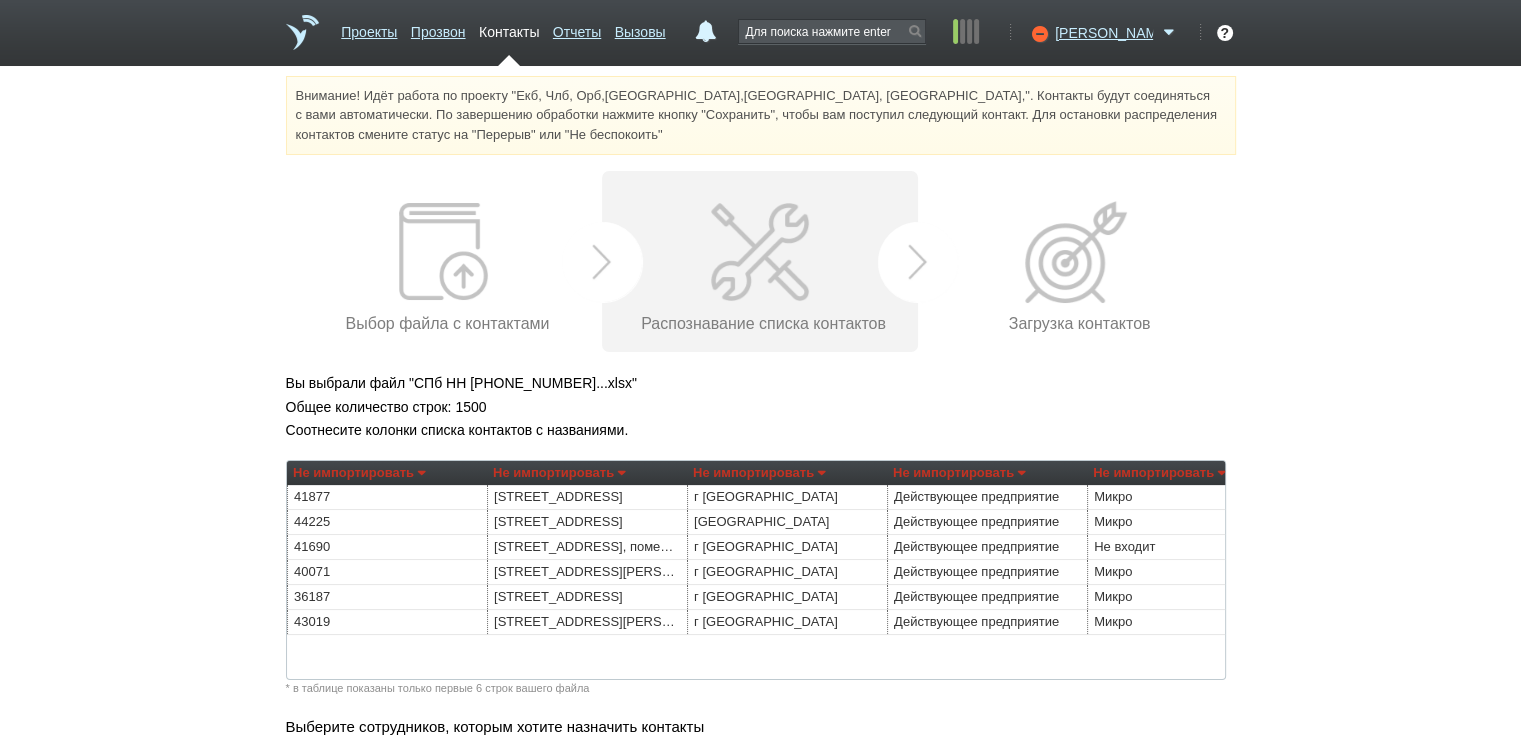 click on "Не импортировать" at bounding box center [759, 473] 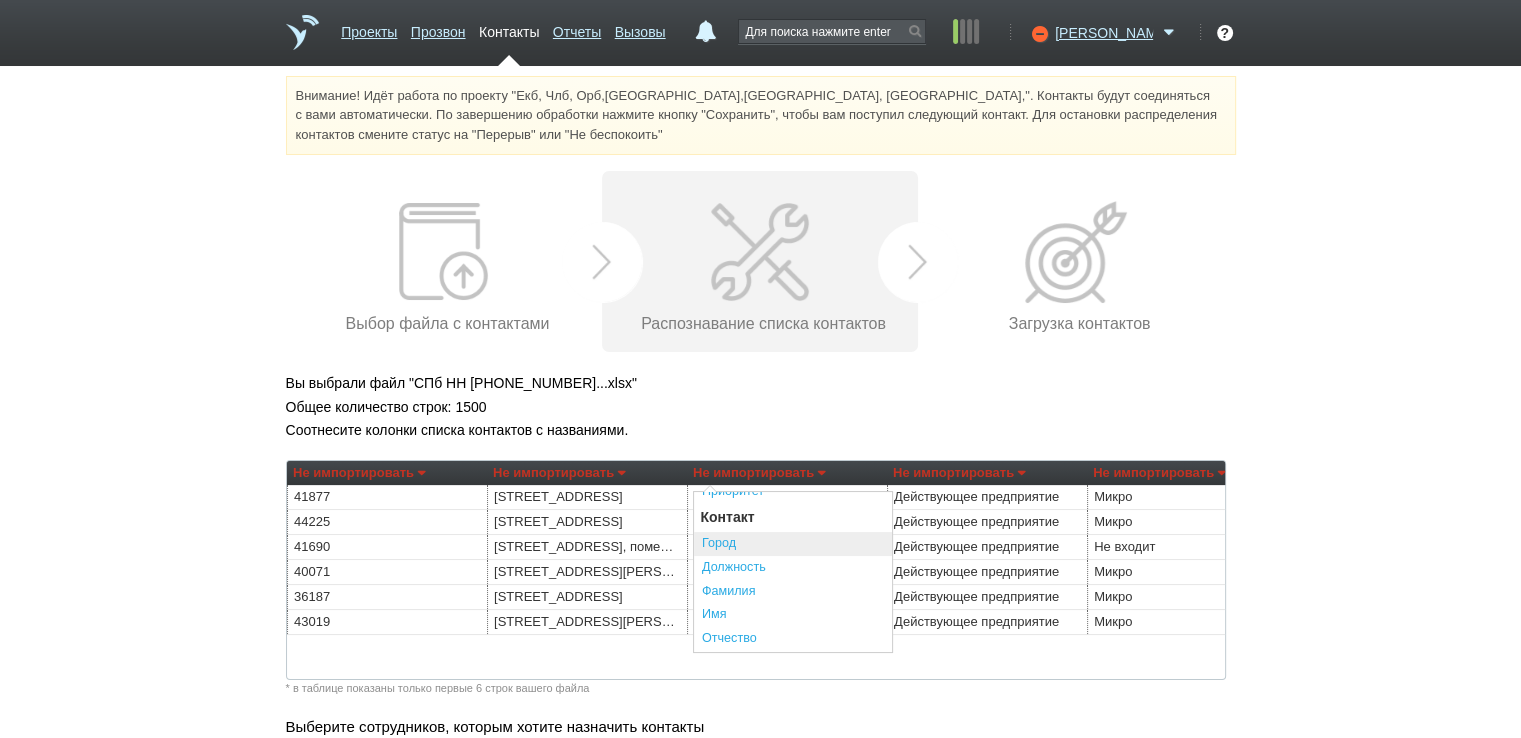 scroll, scrollTop: 500, scrollLeft: 0, axis: vertical 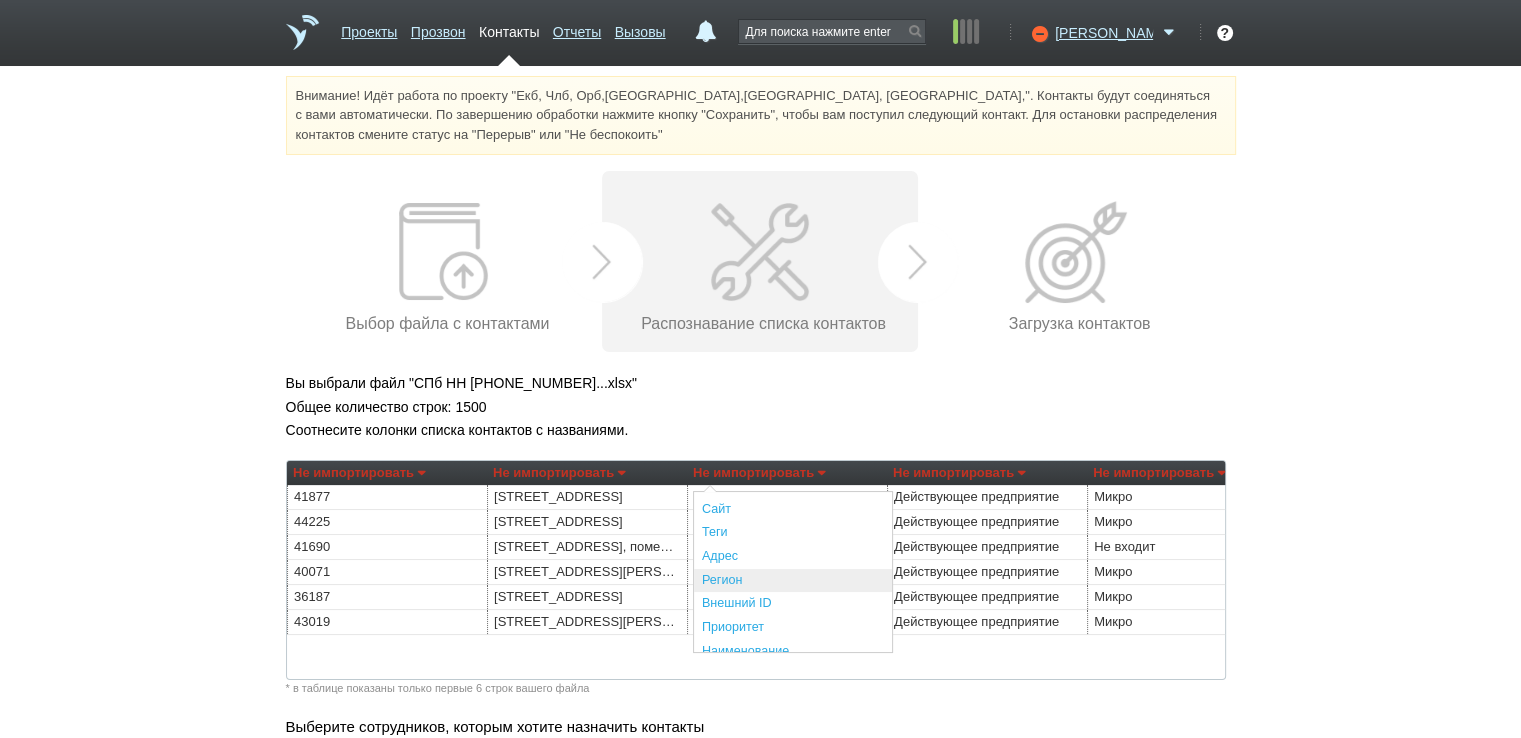 click on "Регион" at bounding box center (793, 581) 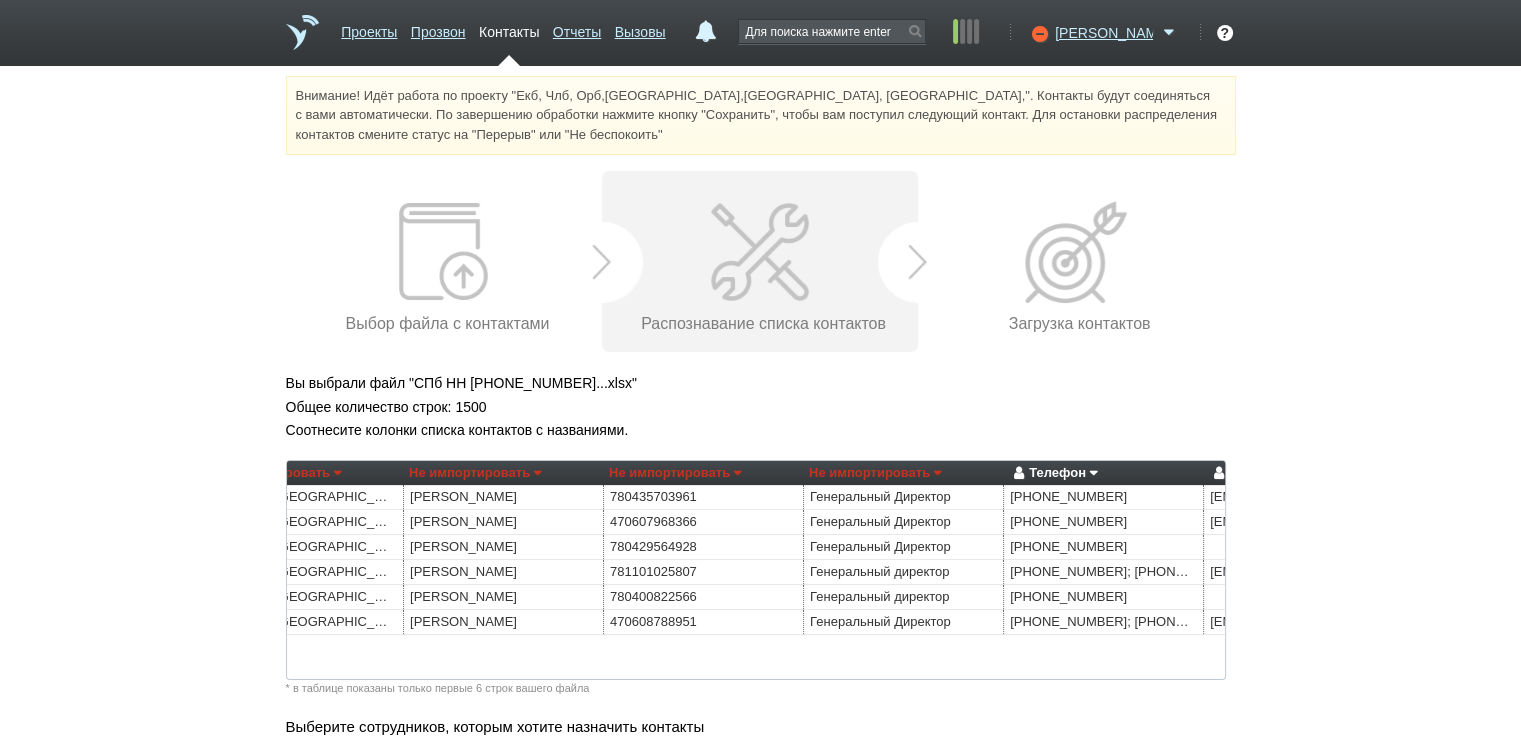 scroll, scrollTop: 0, scrollLeft: 1888, axis: horizontal 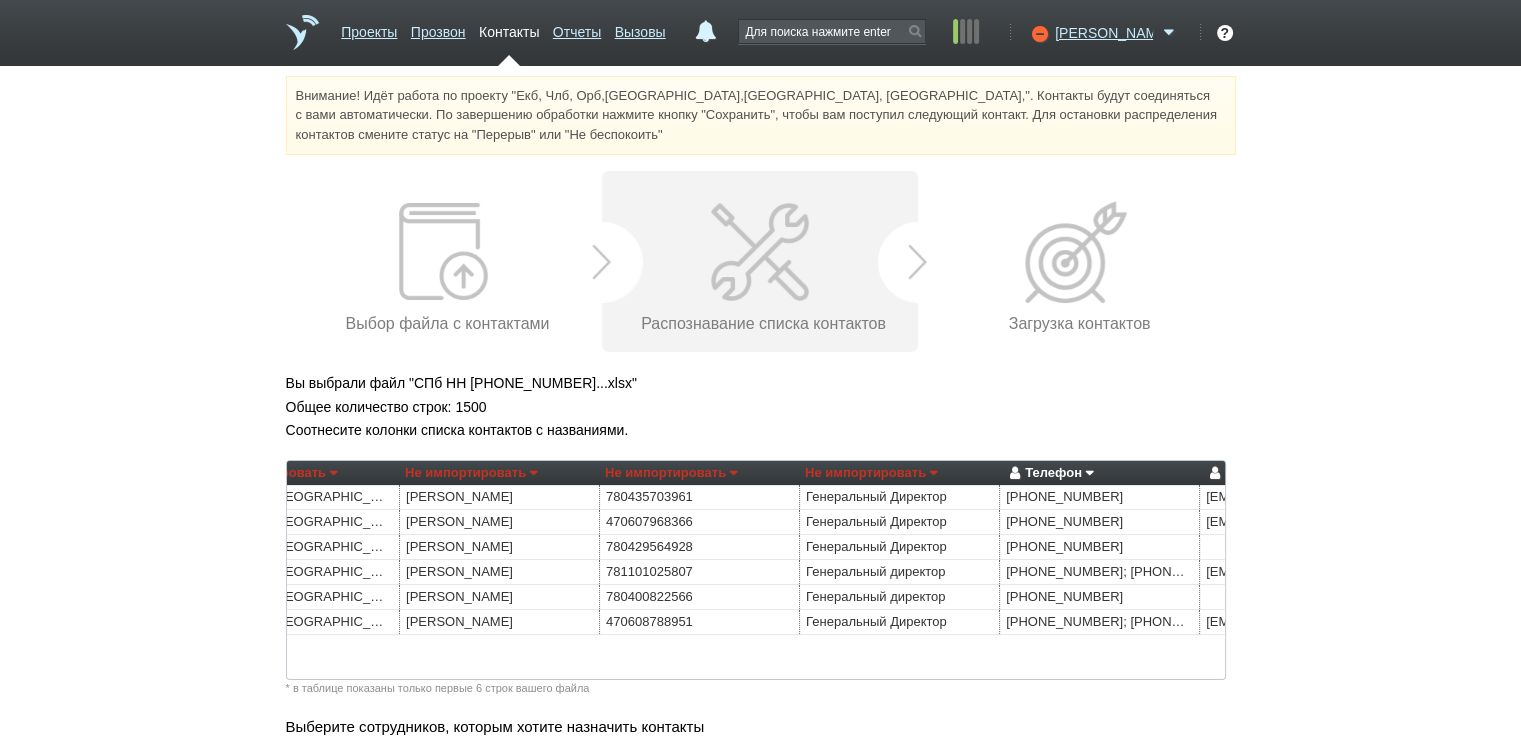 click on "Не импортировать" at bounding box center (471, 473) 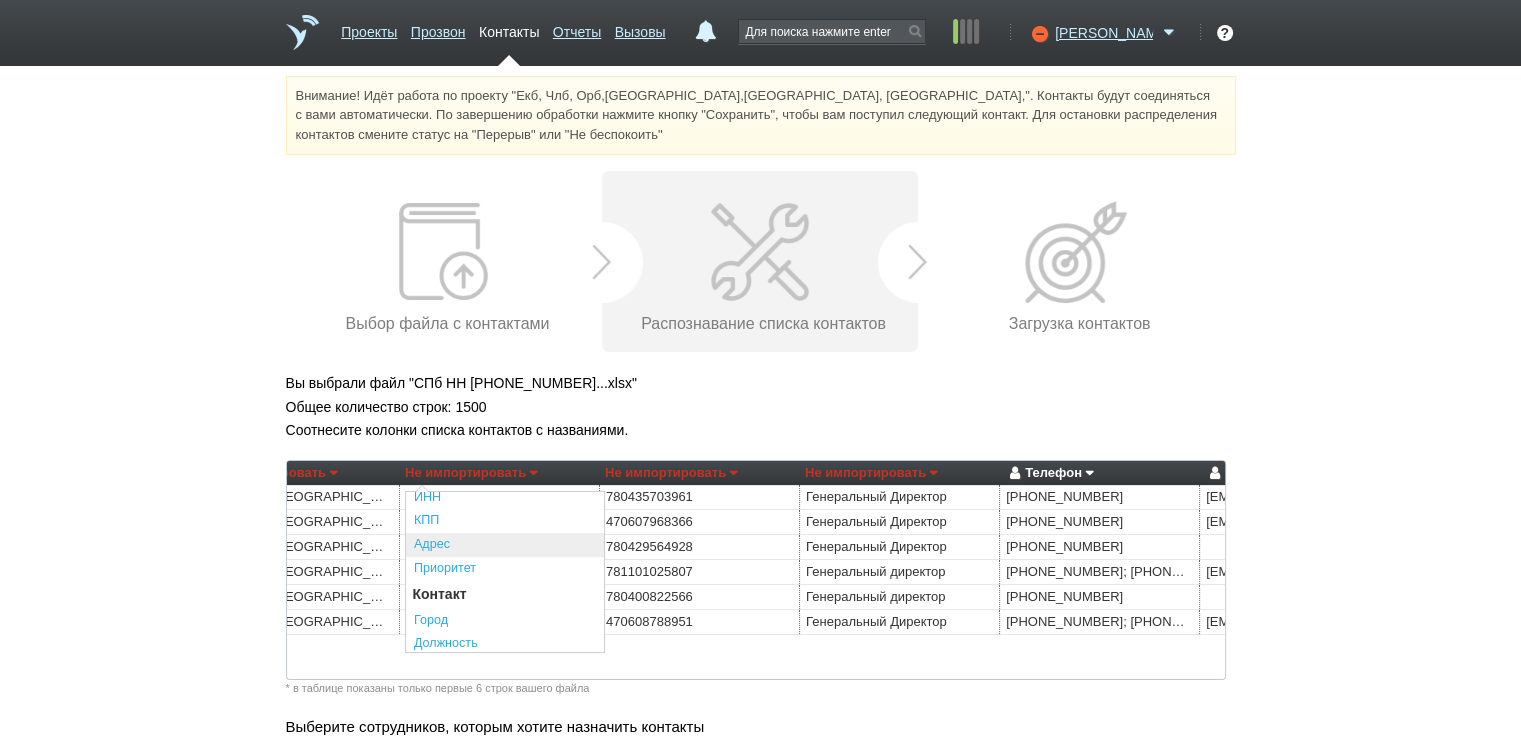 scroll, scrollTop: 300, scrollLeft: 0, axis: vertical 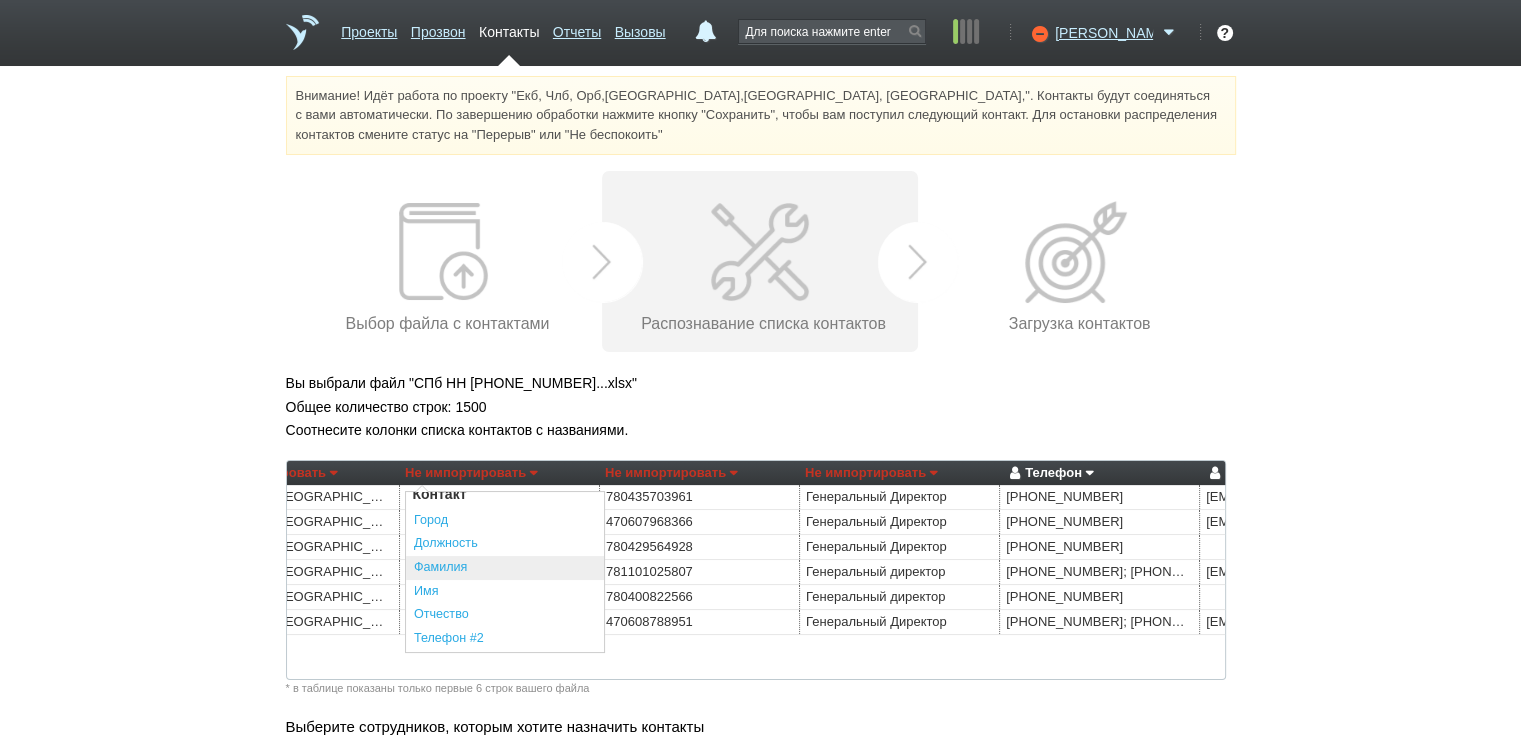 click on "Фамилия" at bounding box center [505, 568] 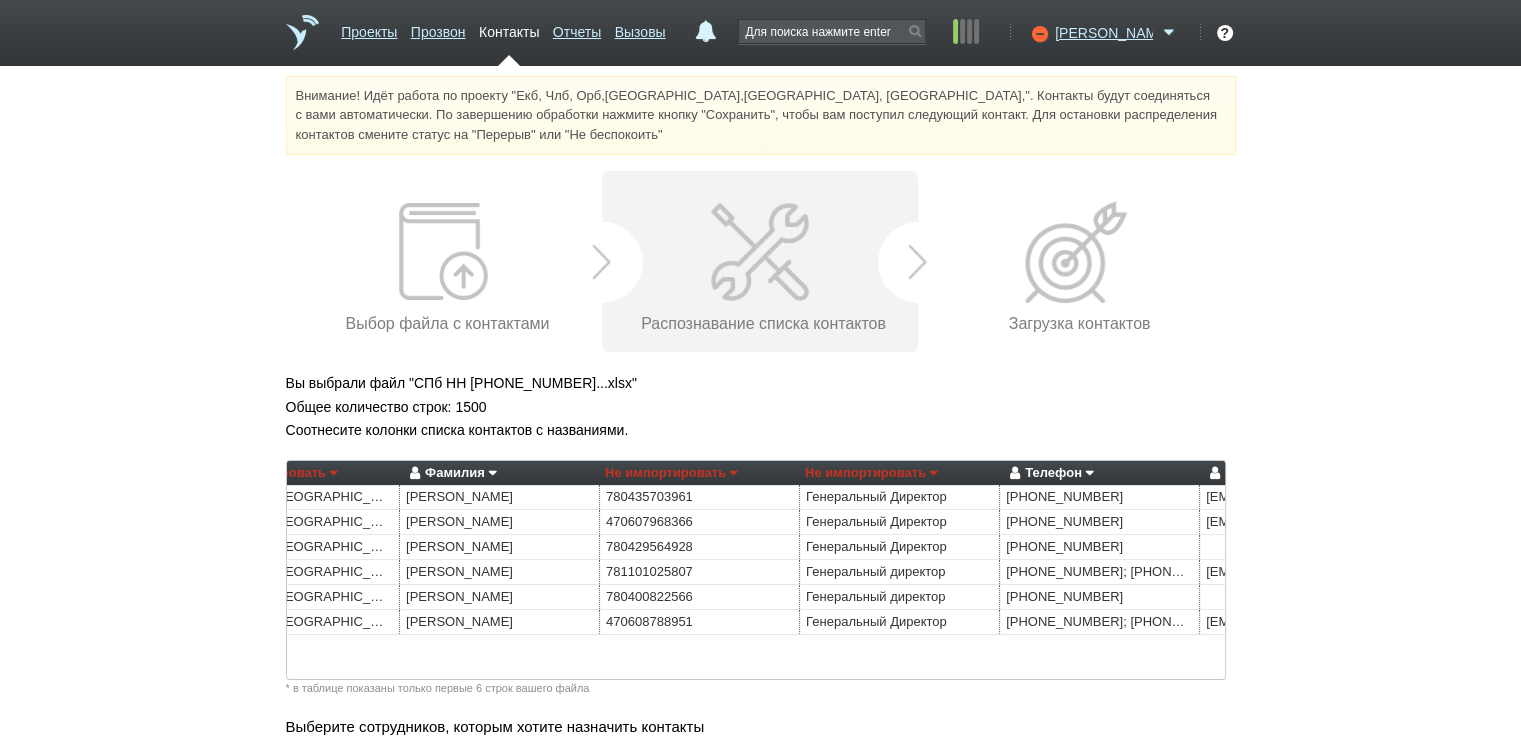 click on "Не импортировать" at bounding box center [871, 473] 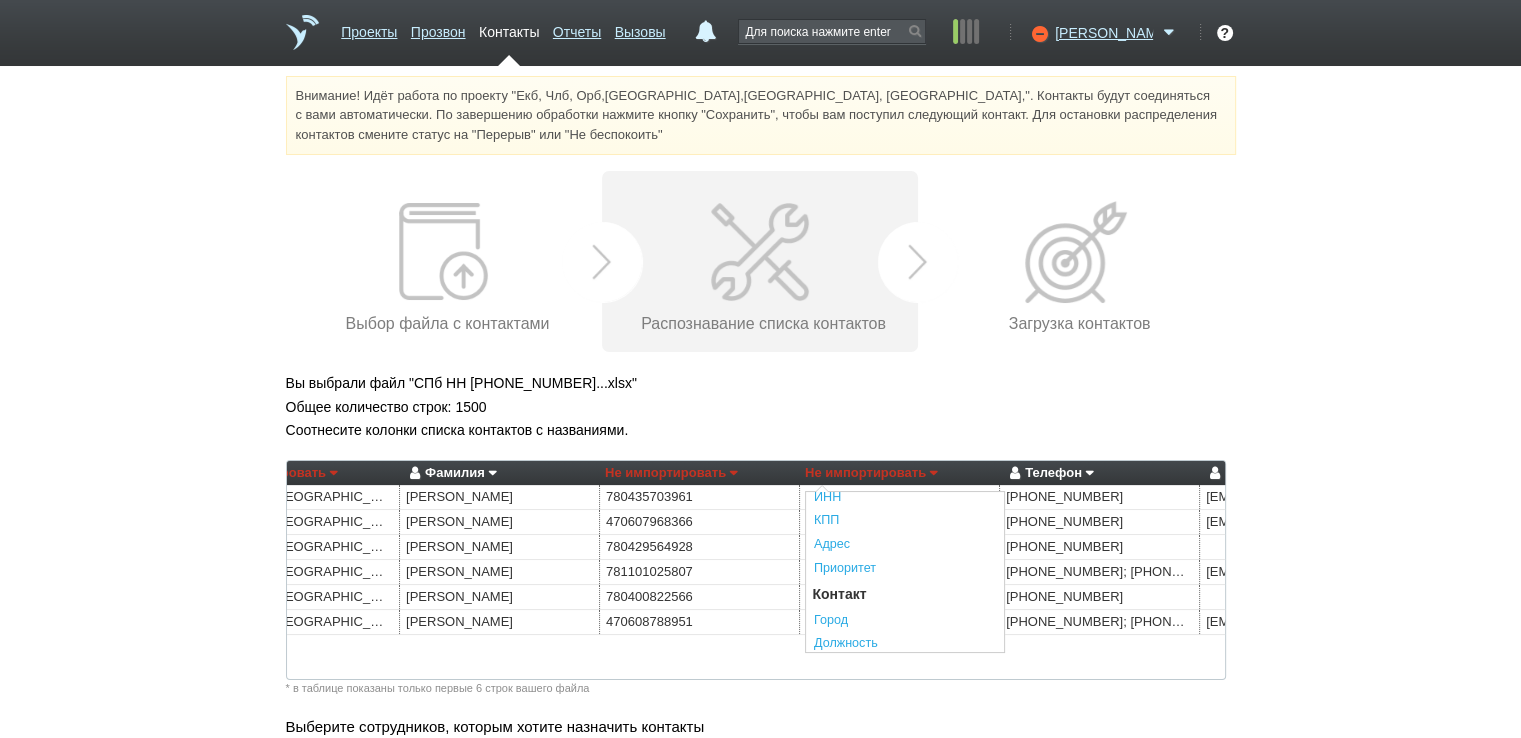scroll, scrollTop: 300, scrollLeft: 0, axis: vertical 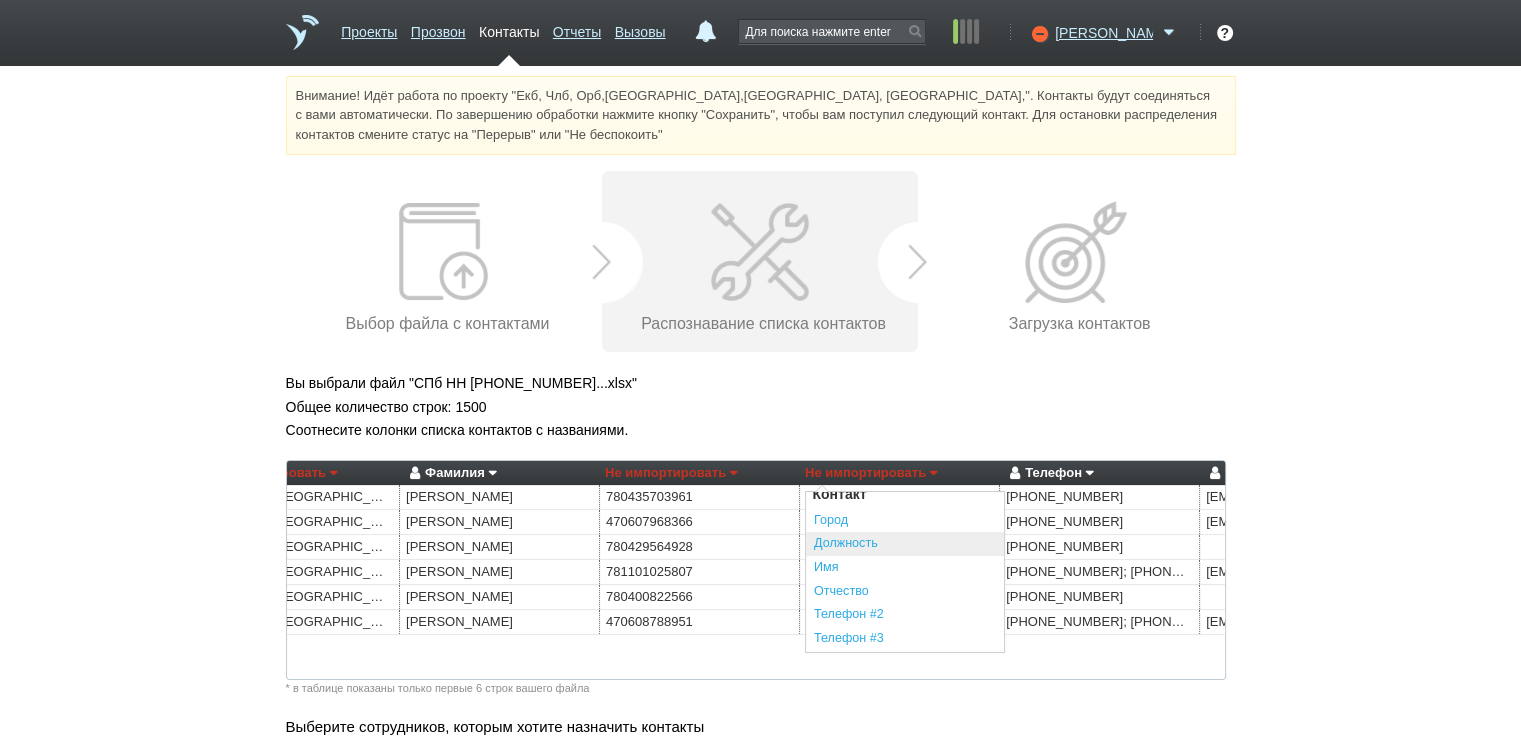 click on "Должность" at bounding box center [905, 544] 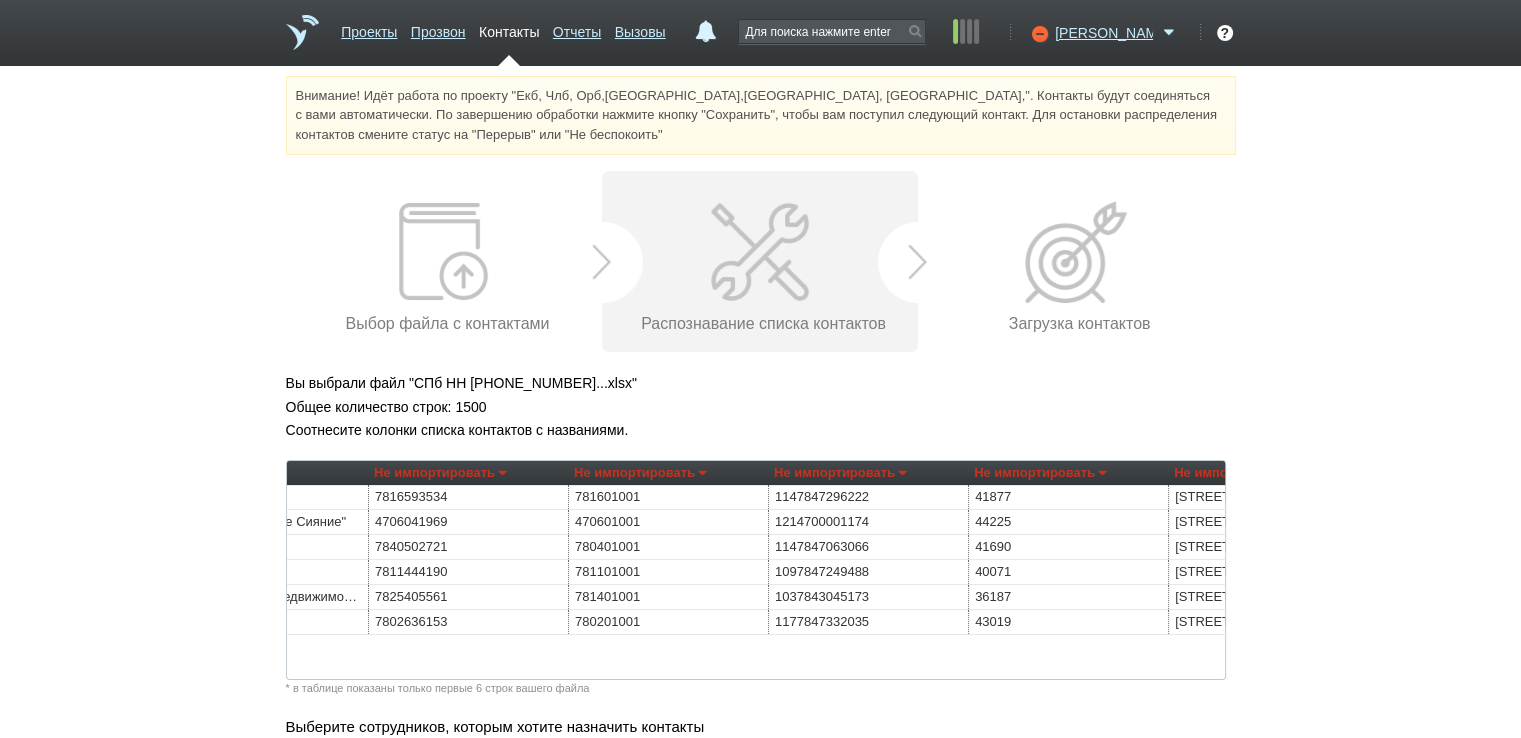 scroll, scrollTop: 0, scrollLeft: 0, axis: both 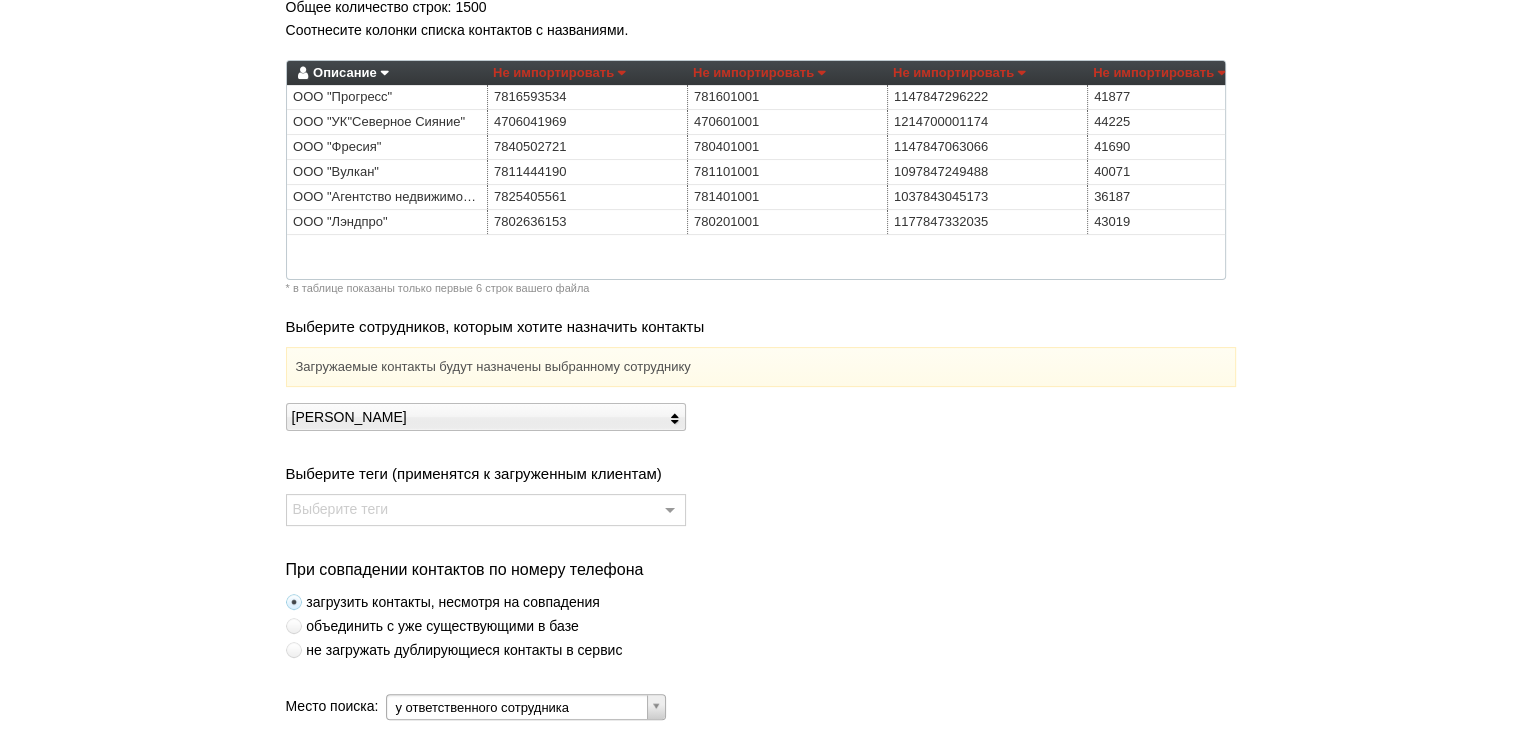 click at bounding box center [294, 650] 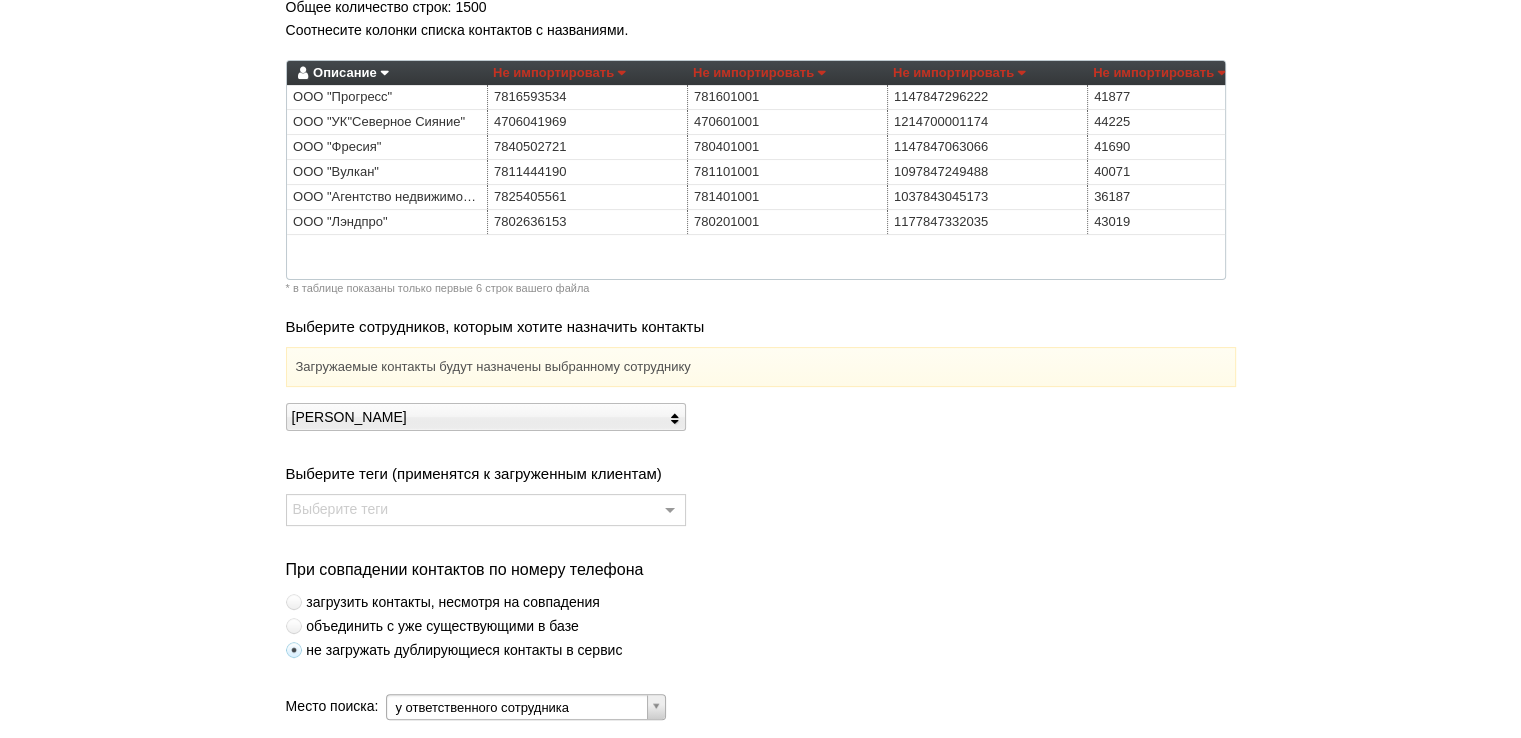 scroll, scrollTop: 546, scrollLeft: 0, axis: vertical 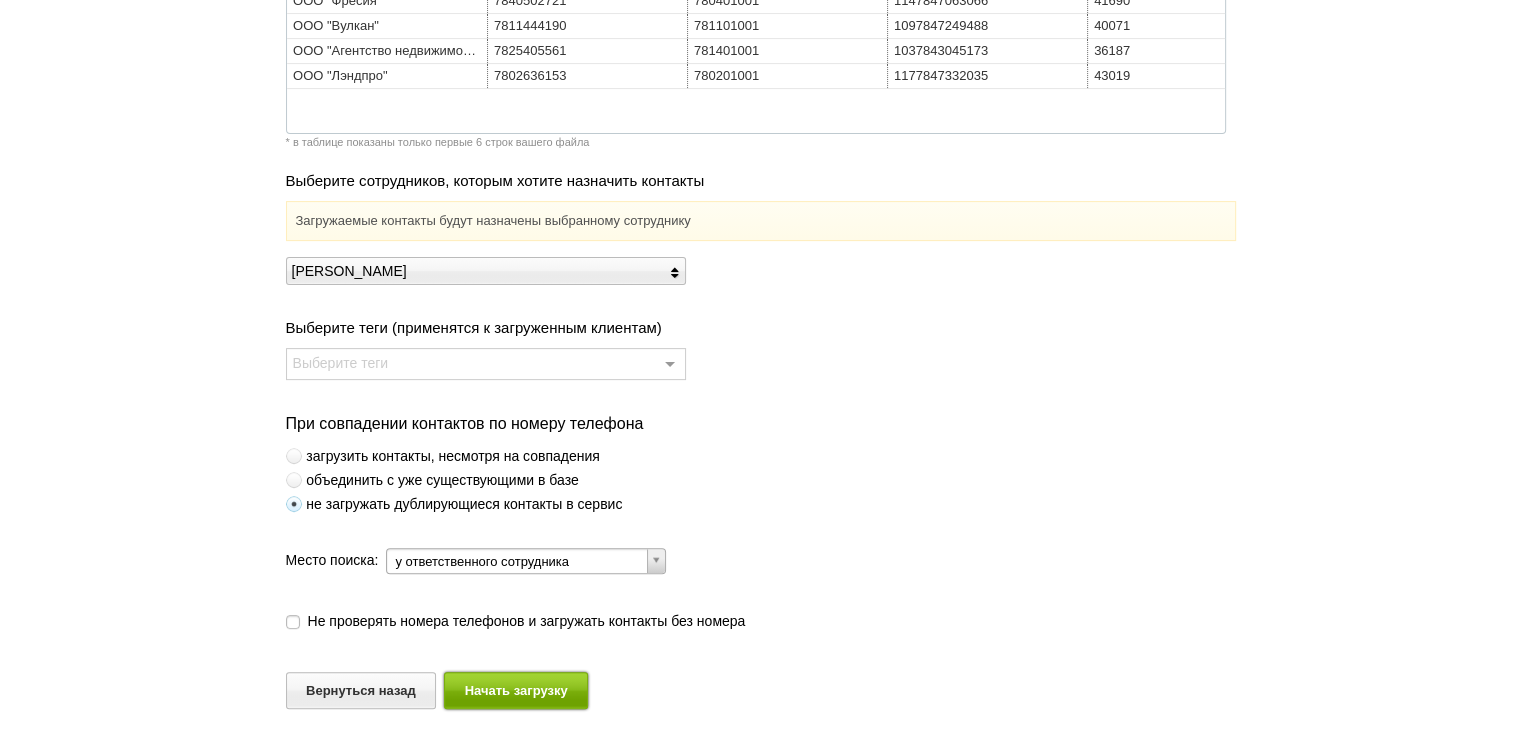 click on "Начать загрузку" at bounding box center [516, 690] 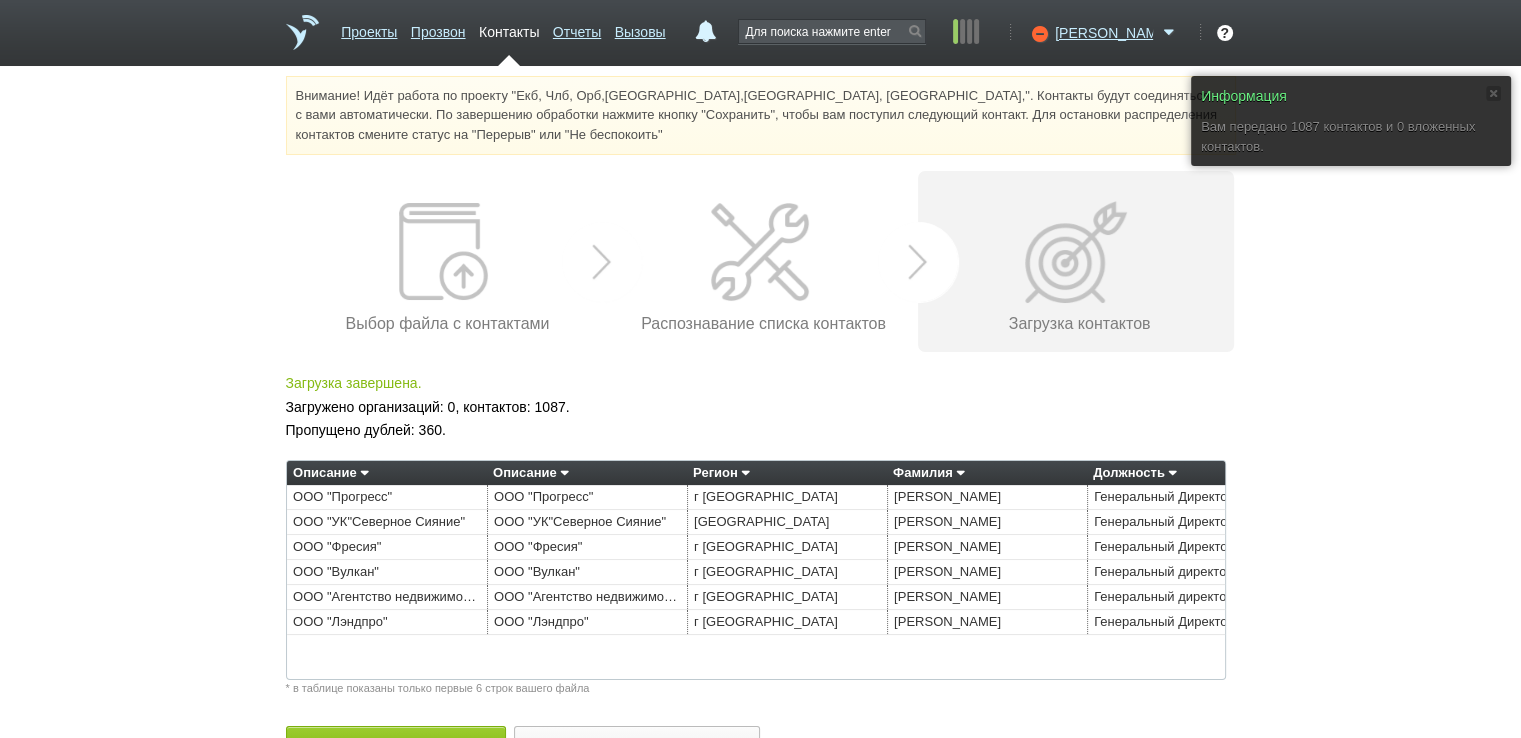 scroll, scrollTop: 55, scrollLeft: 0, axis: vertical 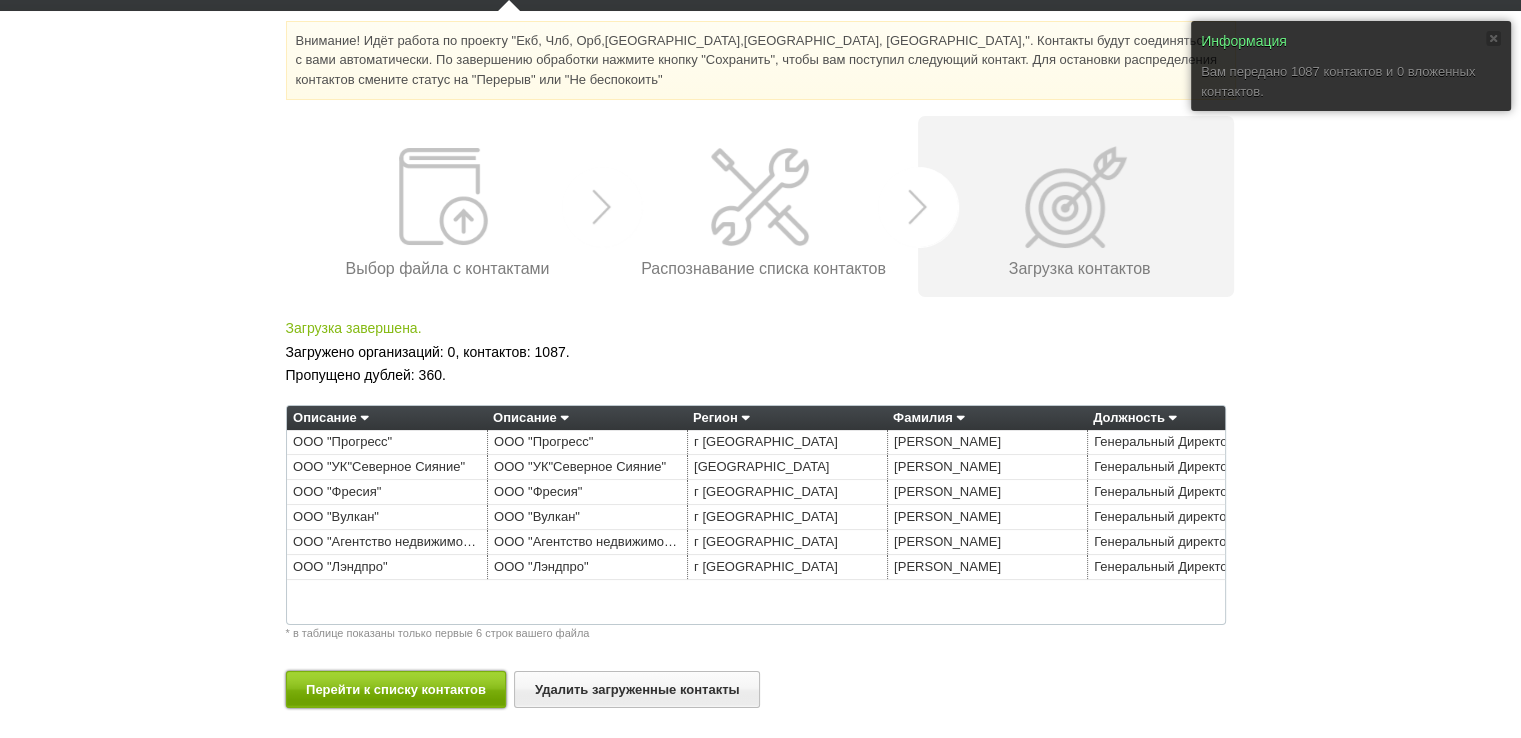 click on "Перейти к списку контактов" at bounding box center [396, 689] 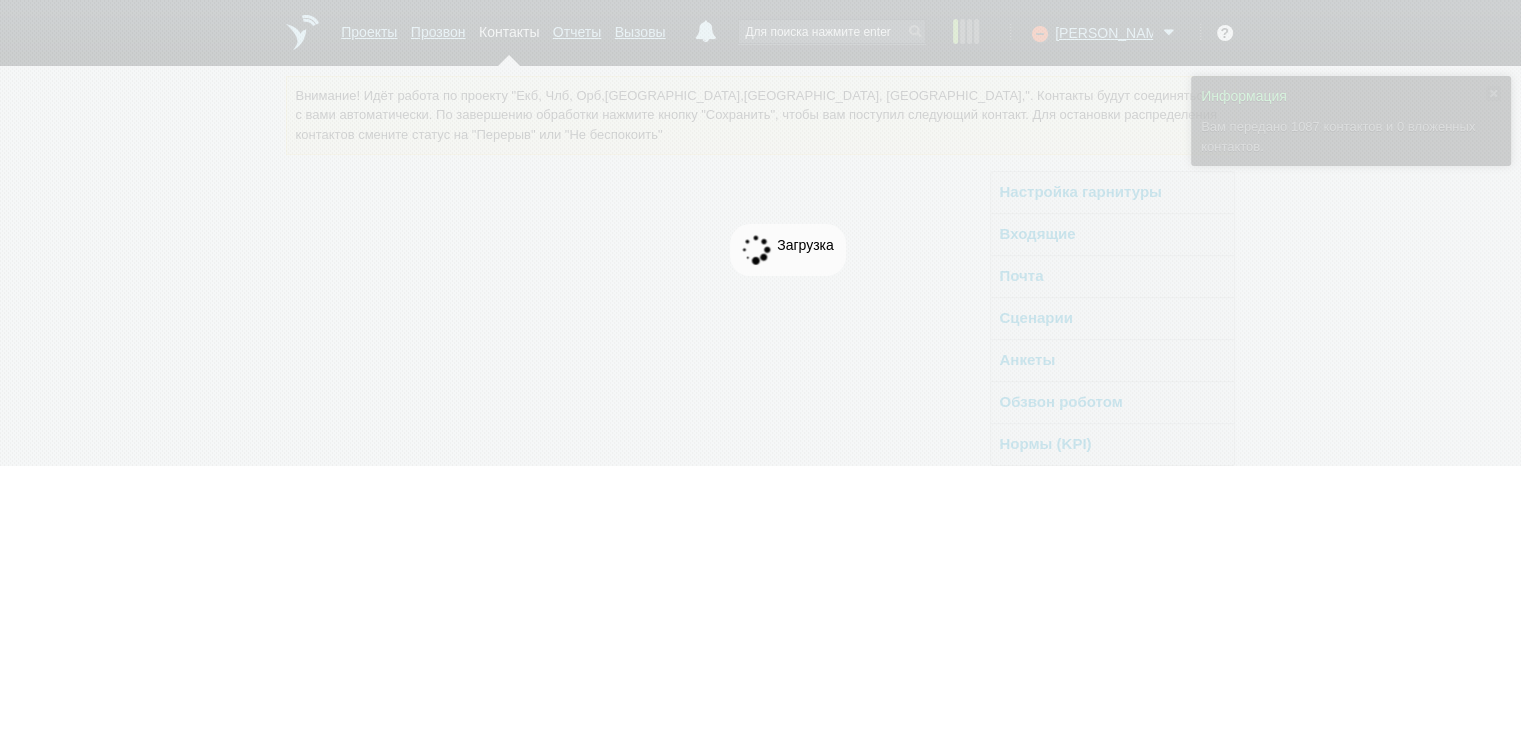 scroll, scrollTop: 0, scrollLeft: 0, axis: both 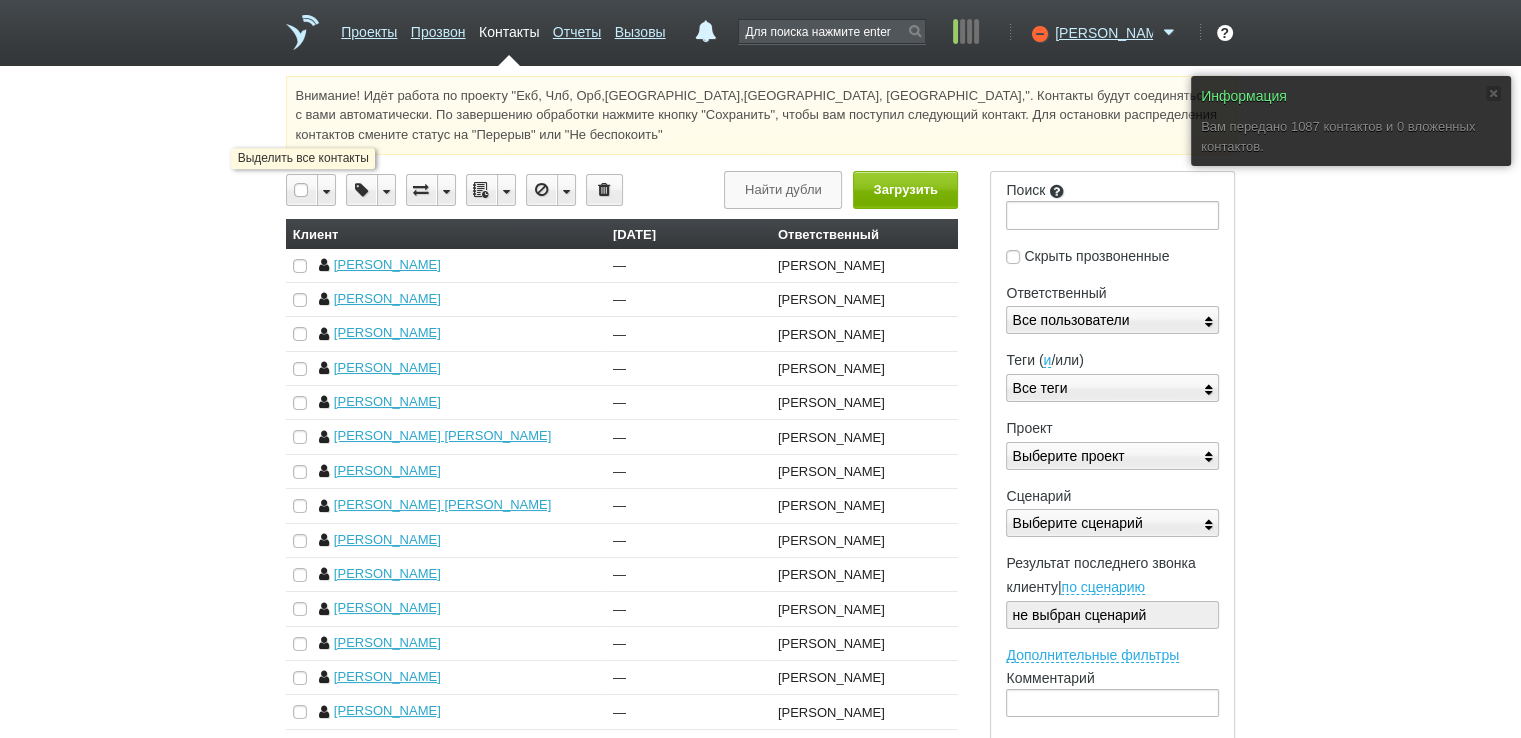 click at bounding box center [302, 190] 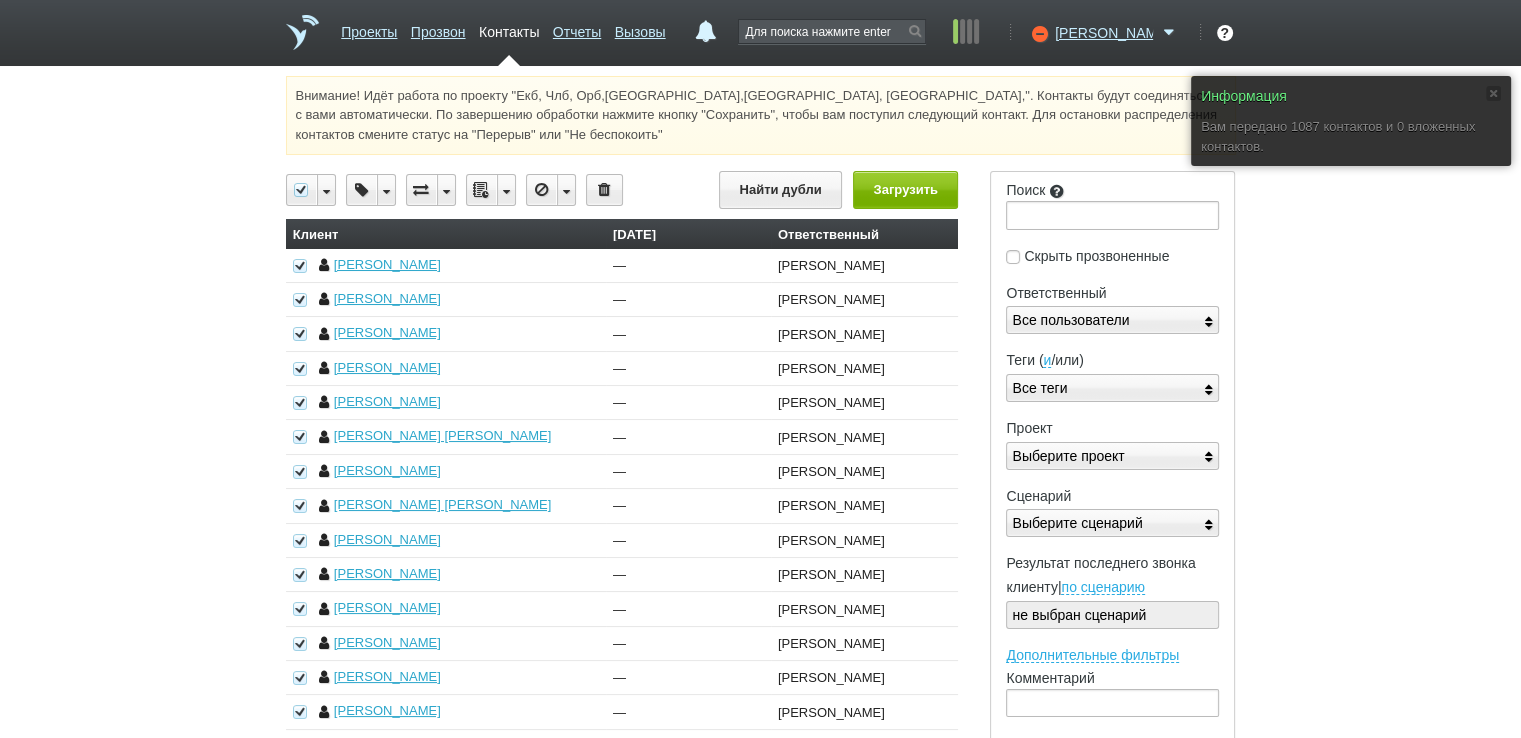 click at bounding box center [506, 190] 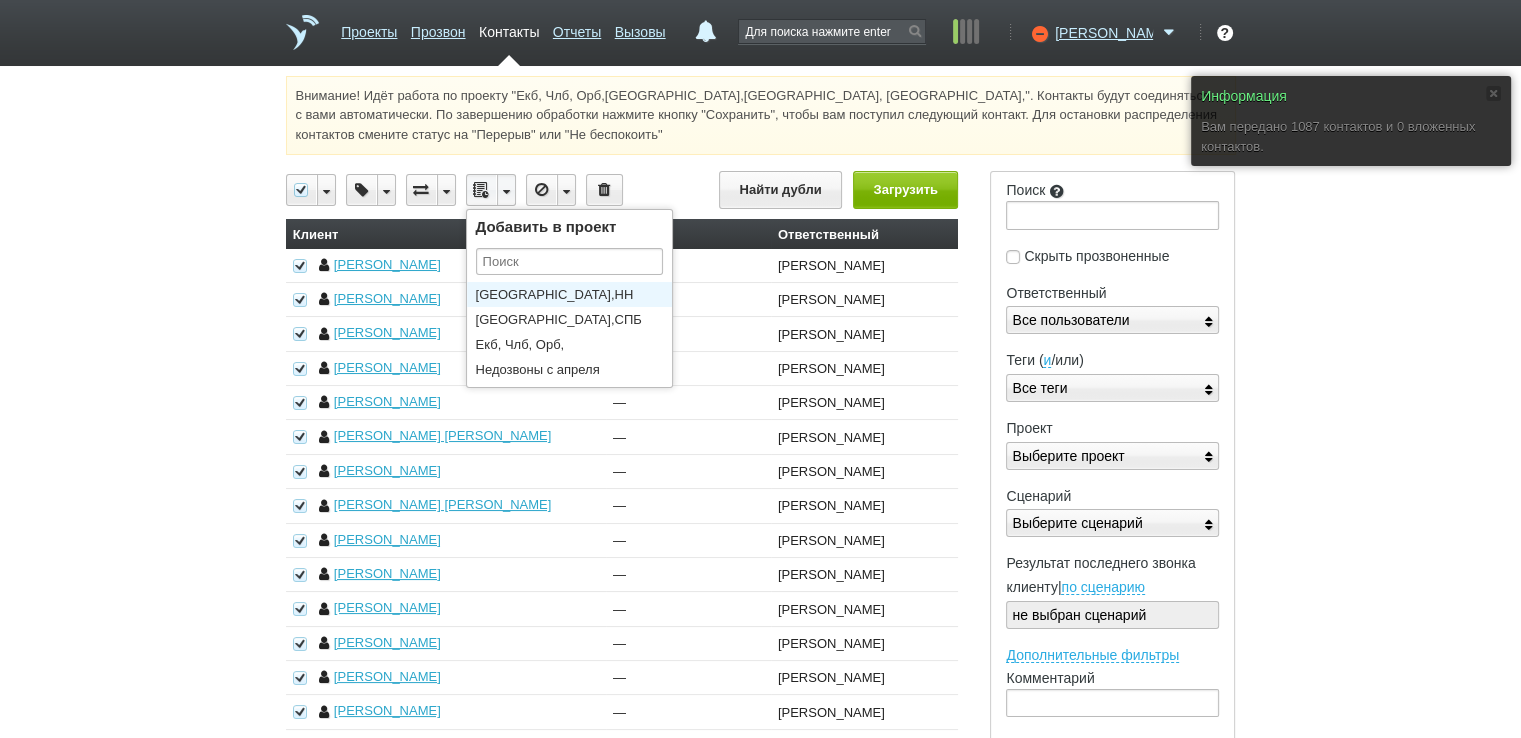 click on "[GEOGRAPHIC_DATA],НН" at bounding box center (574, 294) 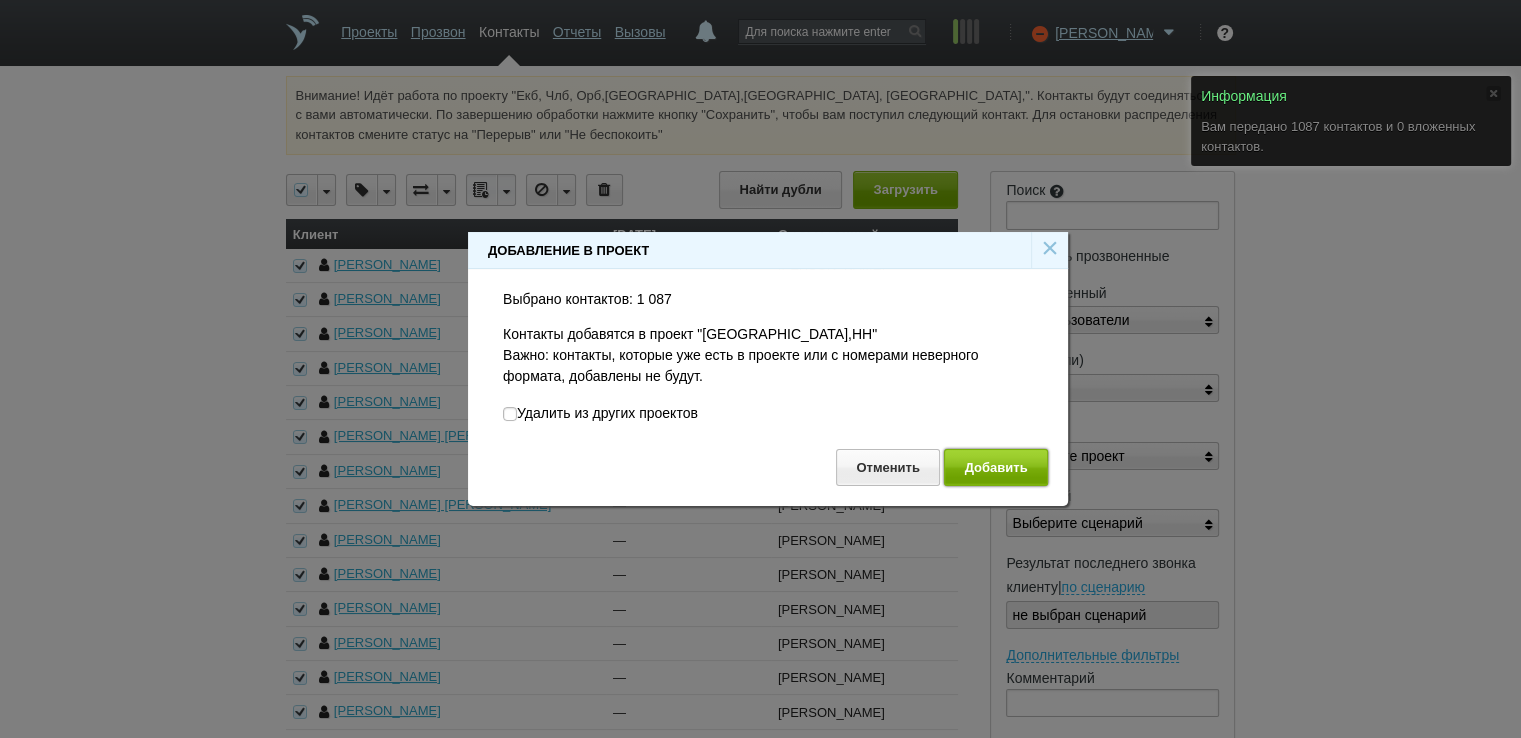 click on "Добавить" at bounding box center [996, 467] 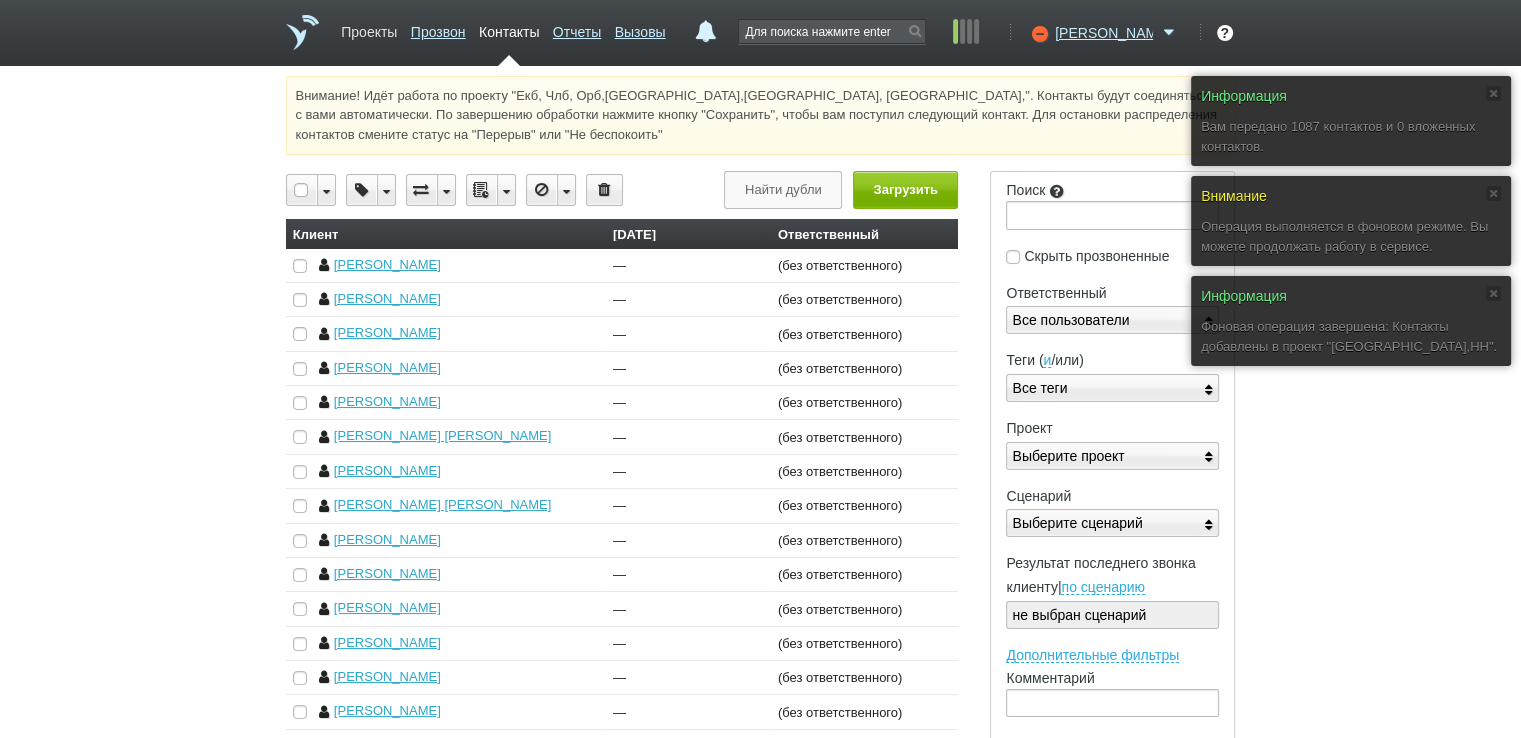 click on "Проекты" at bounding box center (369, 28) 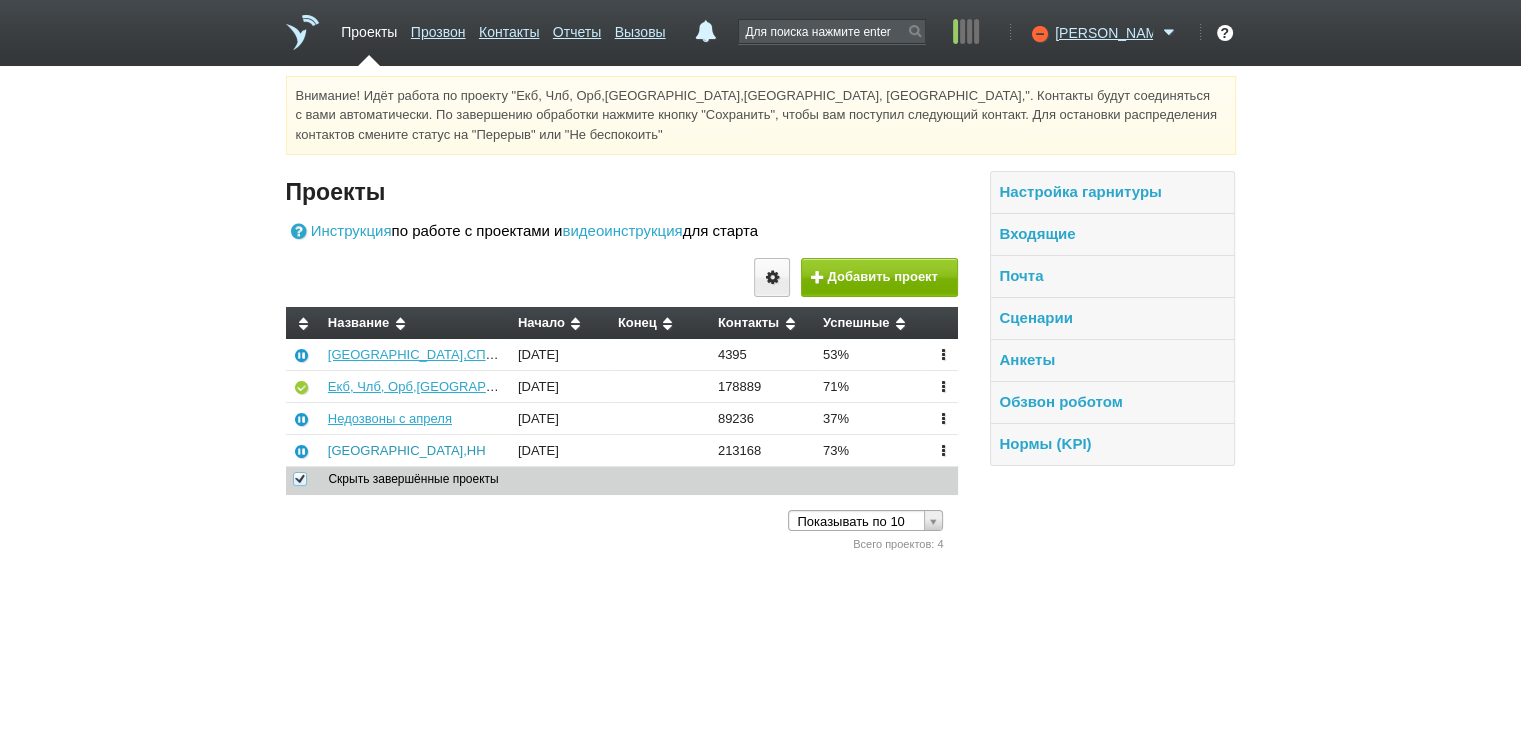 click on "[GEOGRAPHIC_DATA],НН" at bounding box center (407, 450) 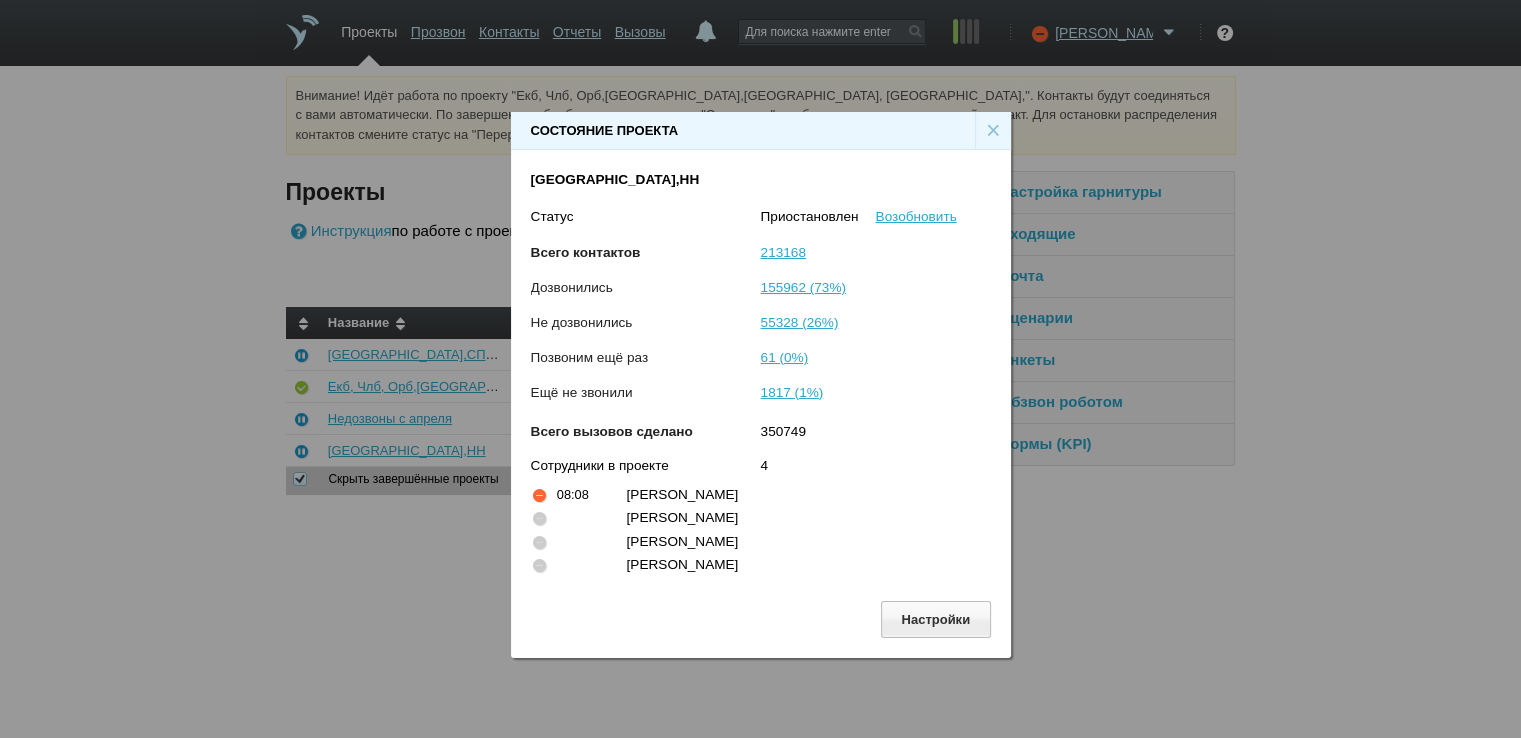 click on "×" at bounding box center (993, 131) 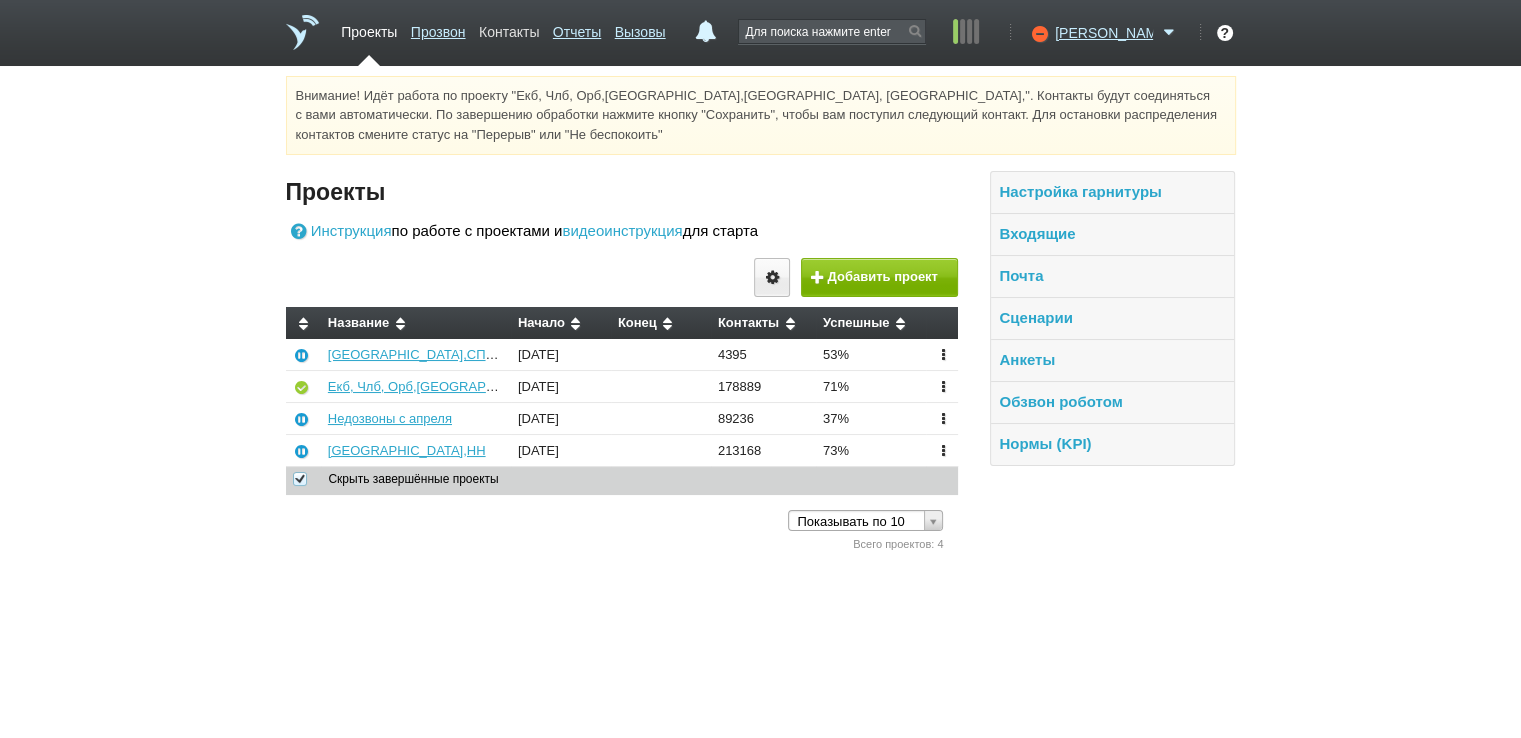 click on "Контакты" at bounding box center [509, 28] 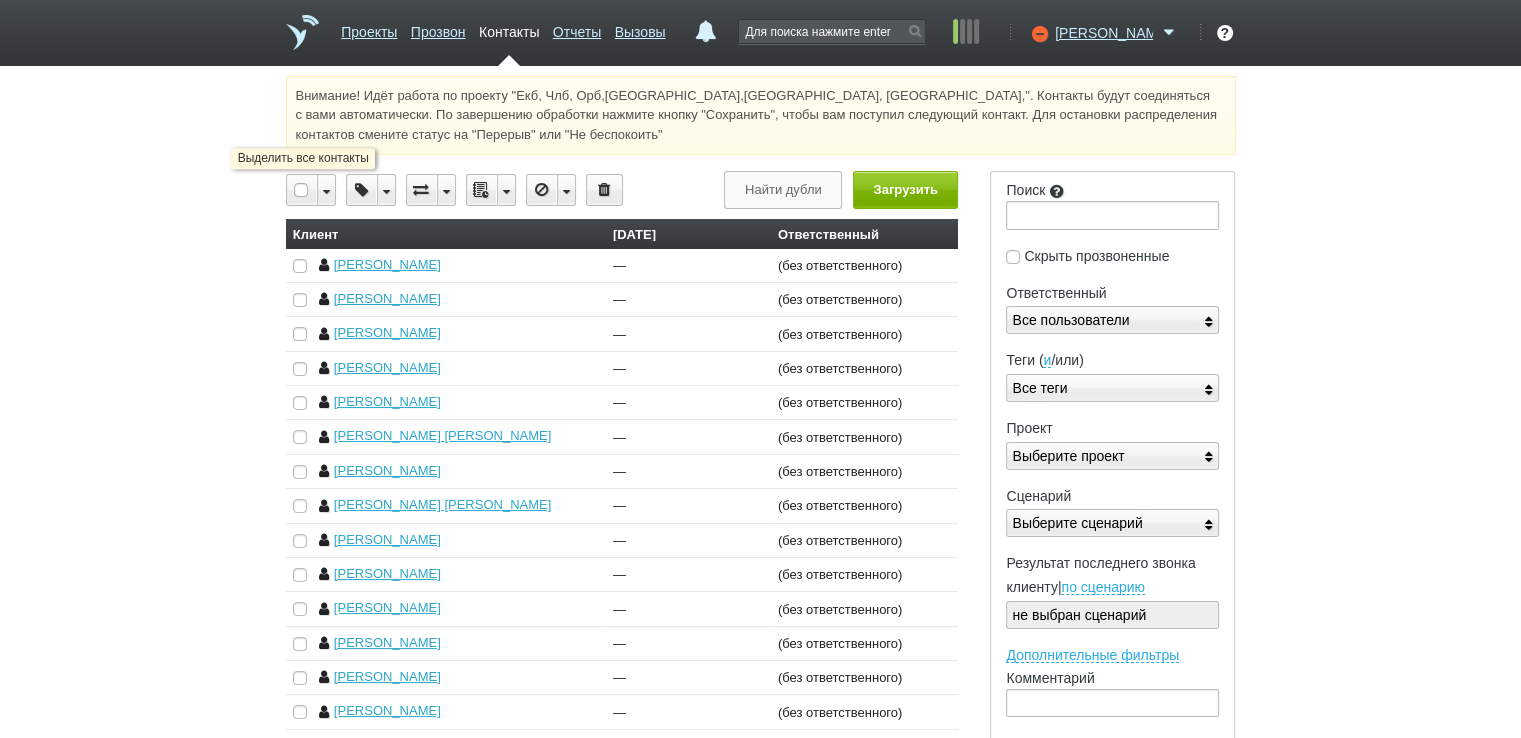 click at bounding box center [302, 190] 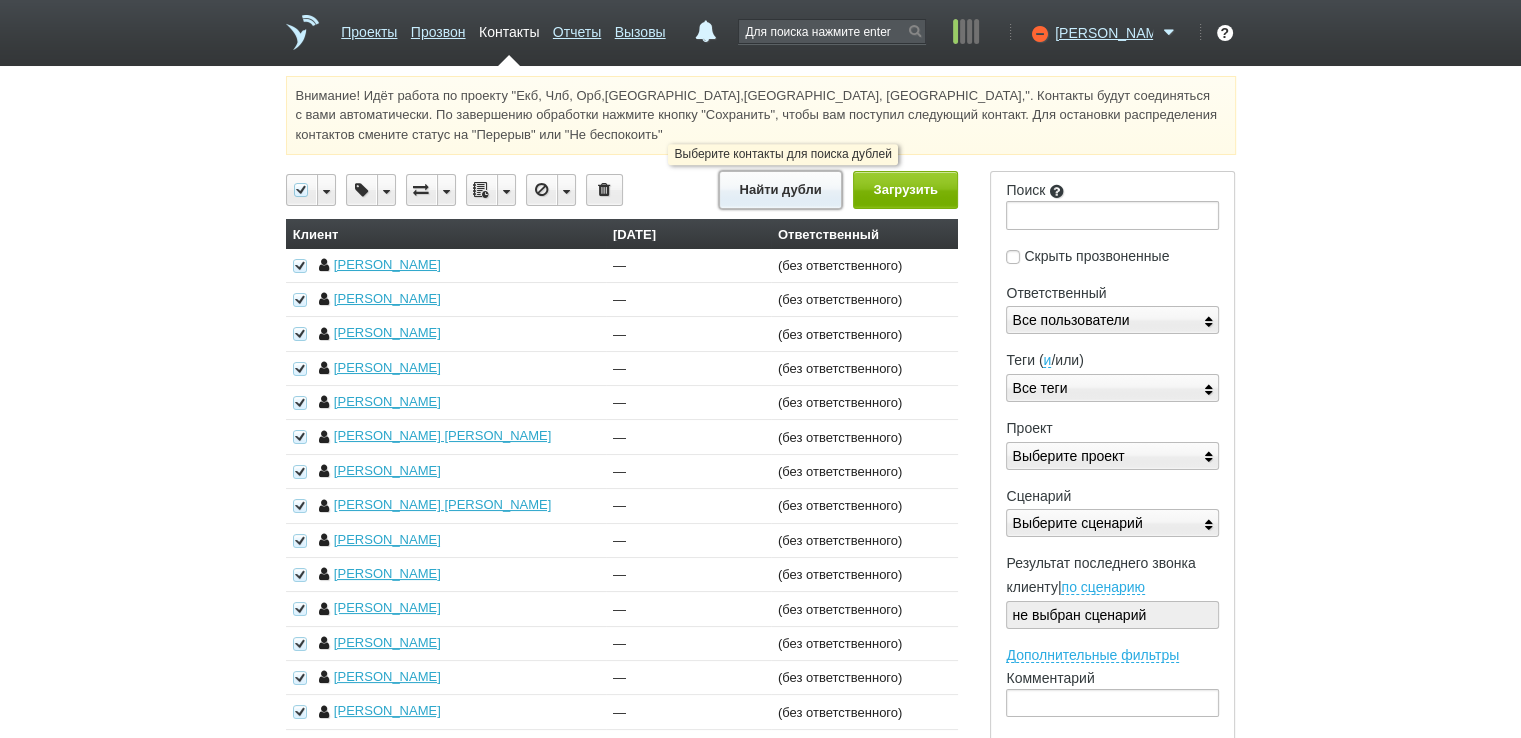 click on "Найти дубли" at bounding box center [780, 189] 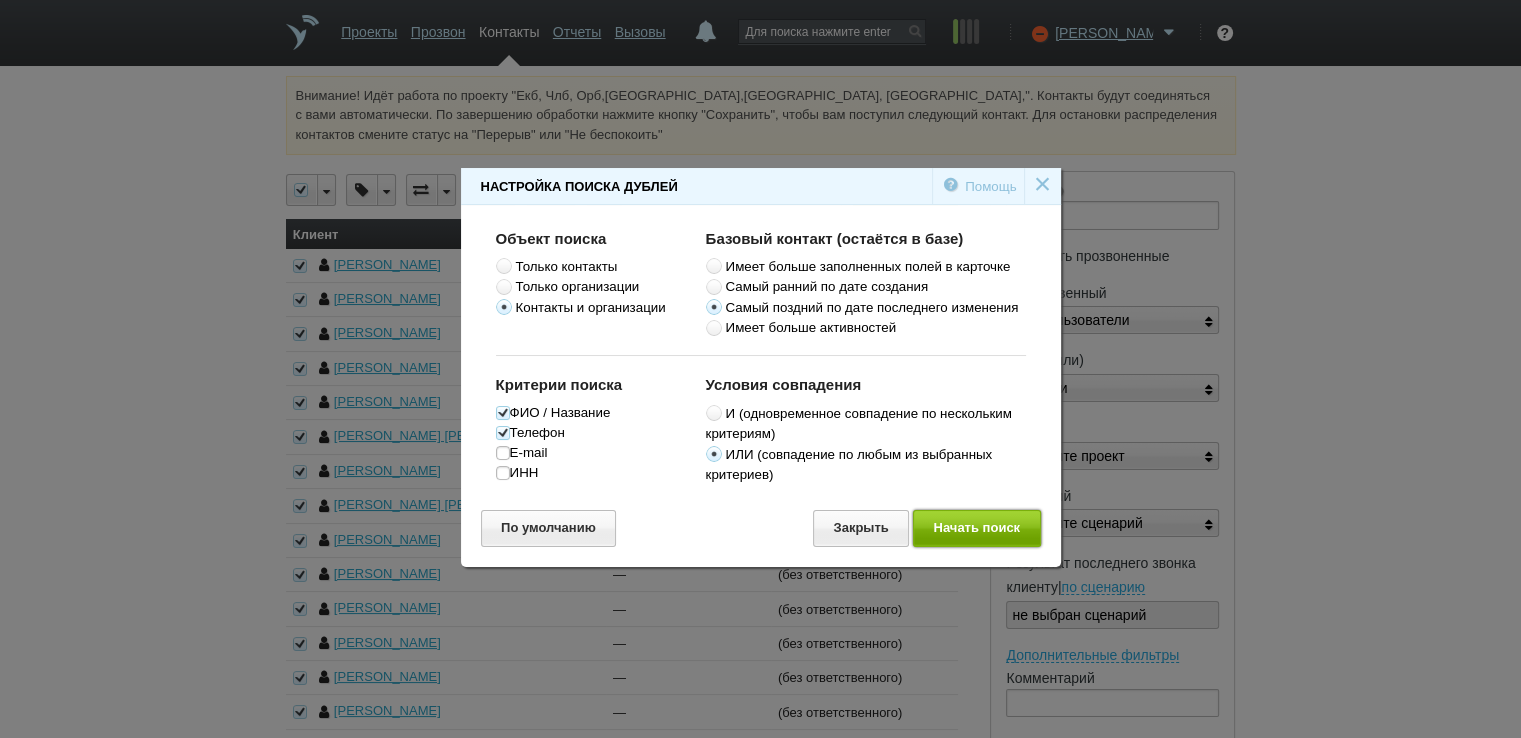 click on "Начать поиск" at bounding box center [977, 528] 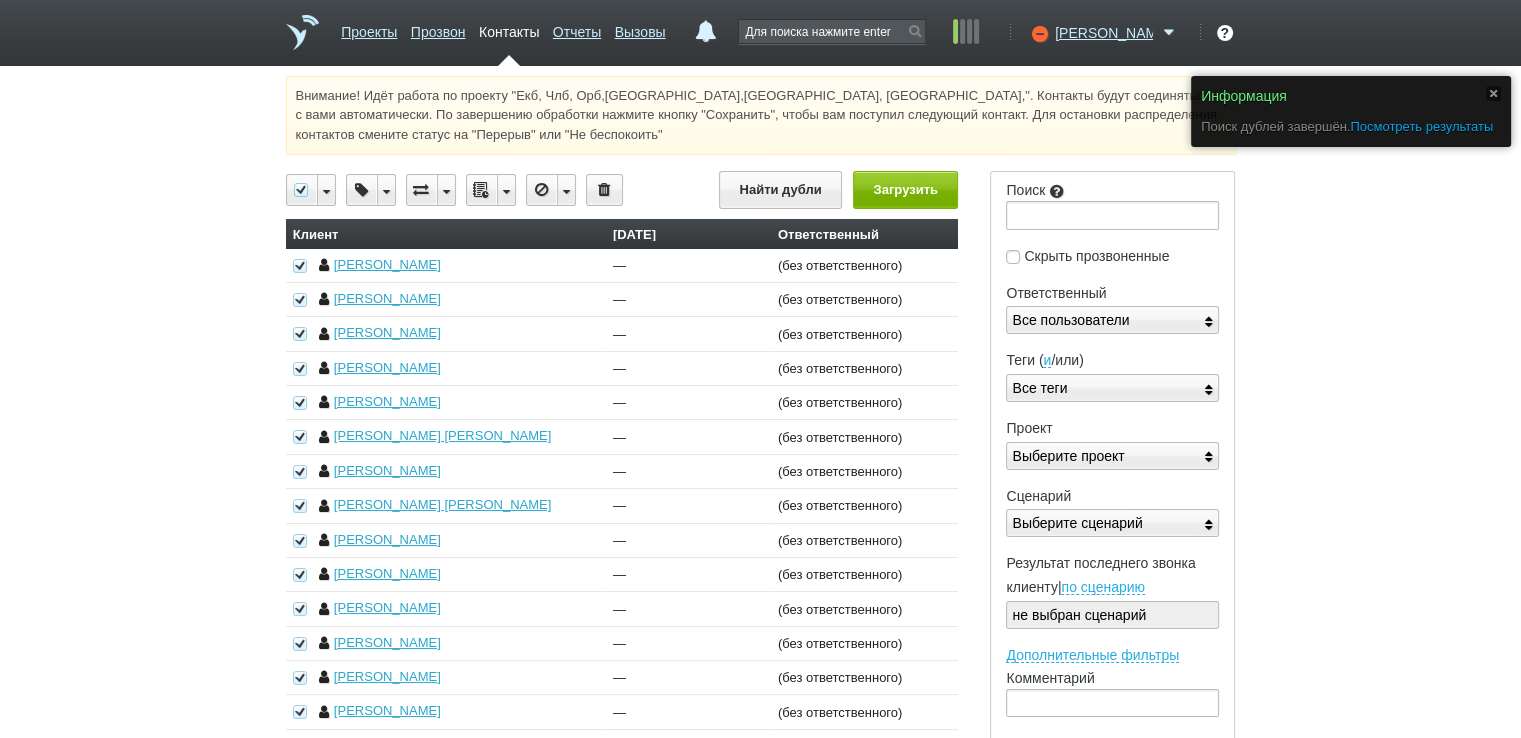 click on "Посмотреть результаты" at bounding box center (1421, 126) 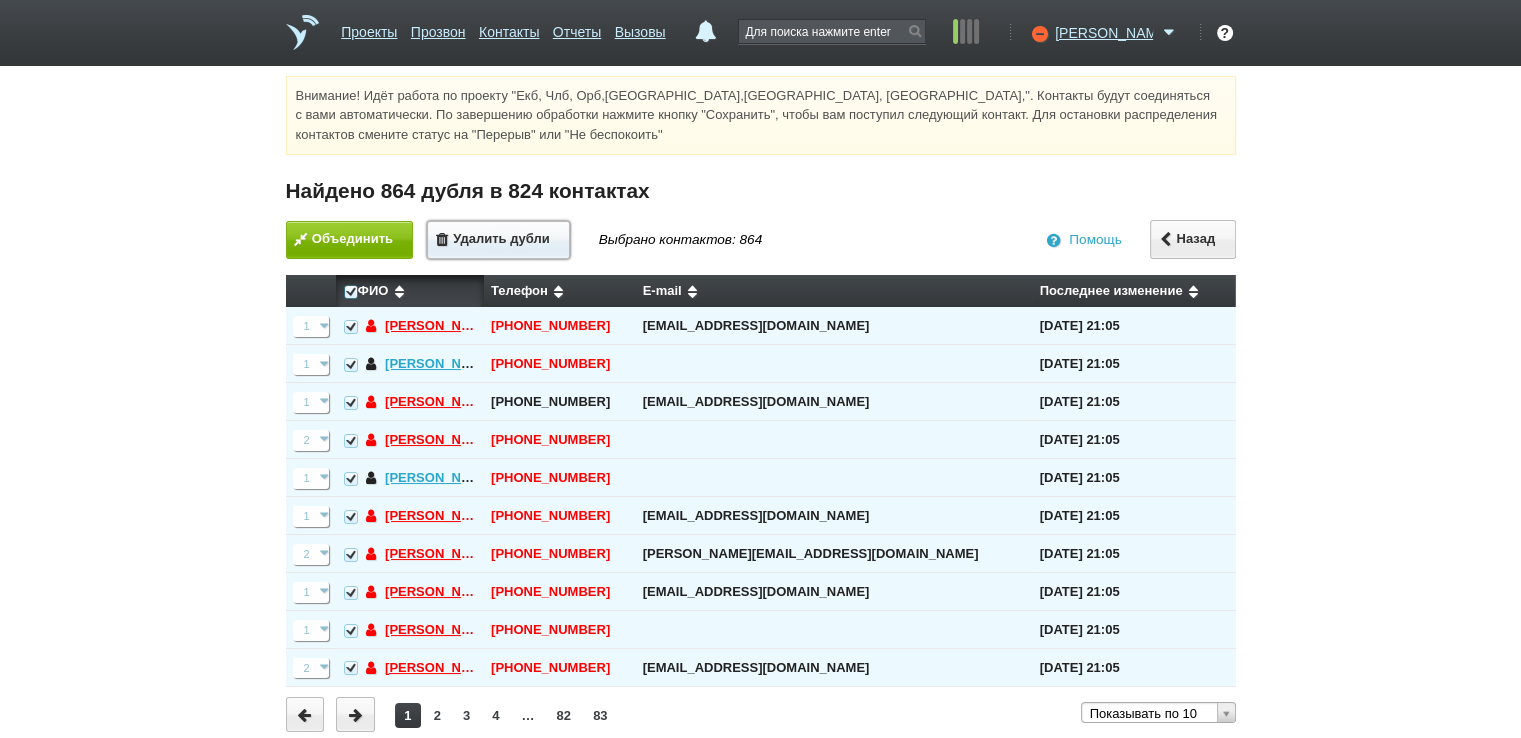 click on "Удалить дубли" at bounding box center (498, 240) 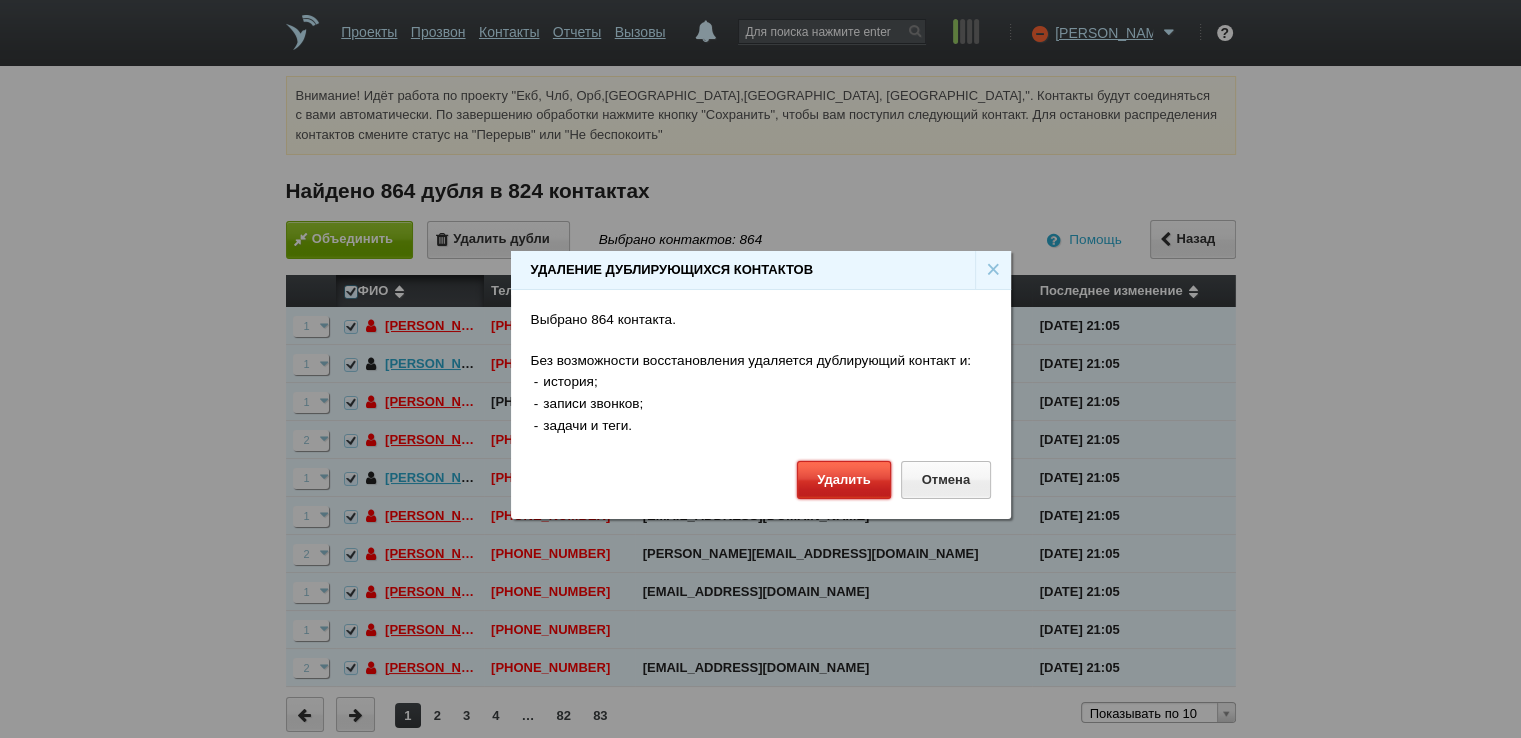 click on "Удалить" at bounding box center [844, 479] 